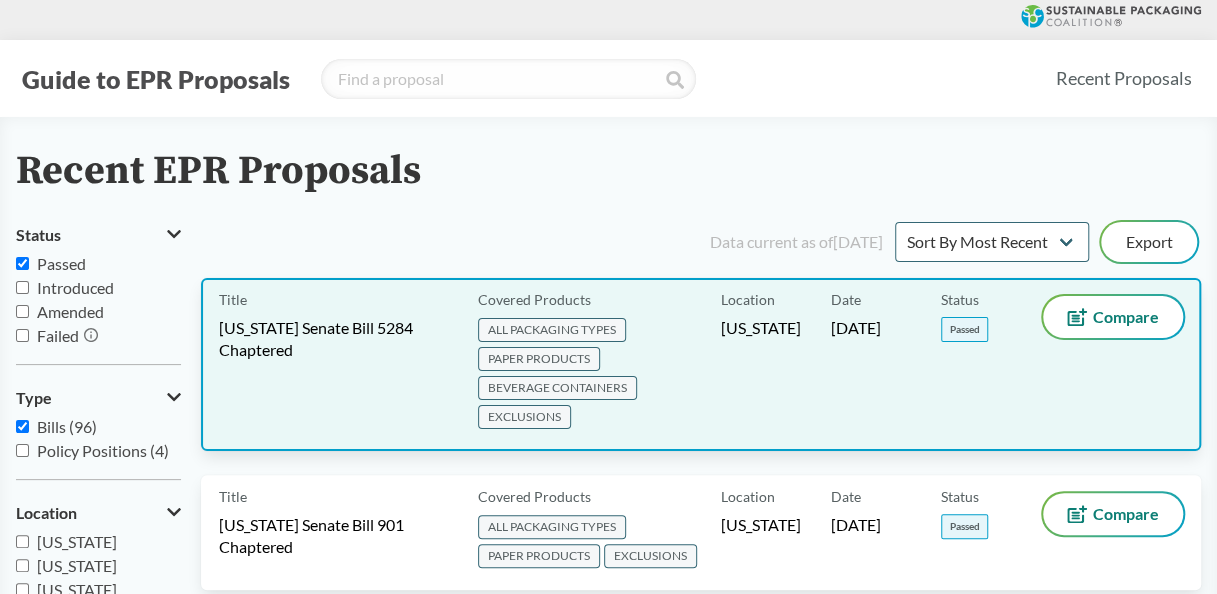 scroll, scrollTop: 144, scrollLeft: 0, axis: vertical 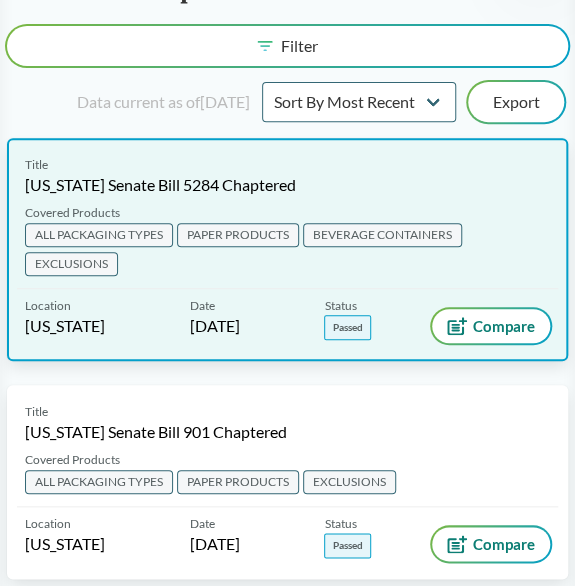 drag, startPoint x: 128, startPoint y: 219, endPoint x: 96, endPoint y: 237, distance: 36.71512 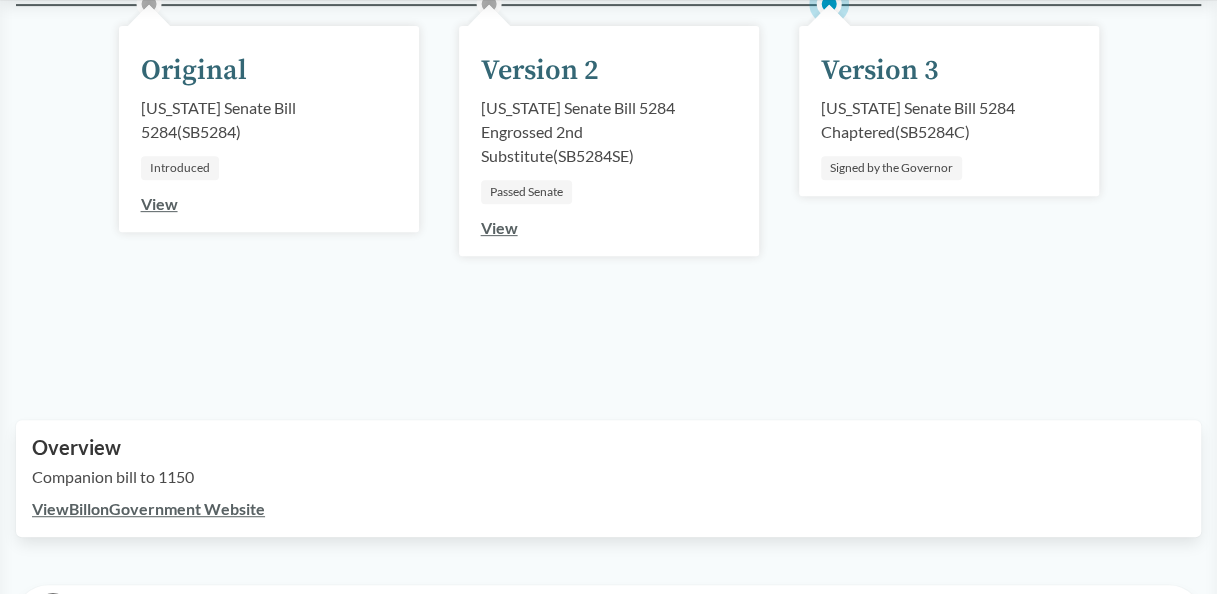 scroll, scrollTop: 312, scrollLeft: 0, axis: vertical 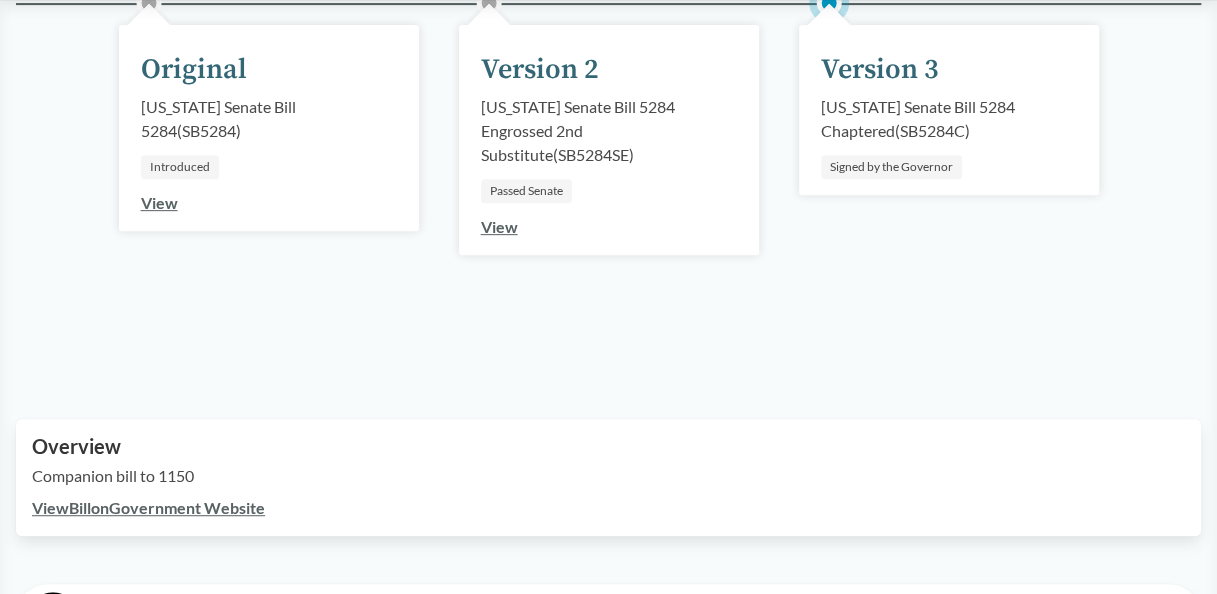 click on "Signed by the Governor" at bounding box center [891, 167] 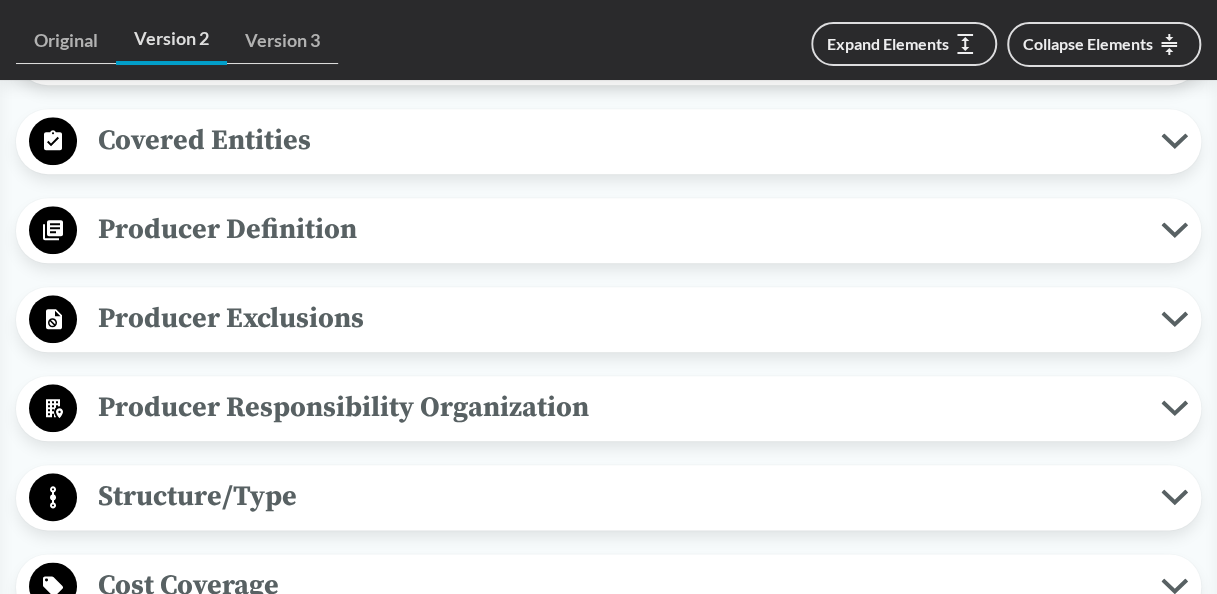 scroll, scrollTop: 1067, scrollLeft: 0, axis: vertical 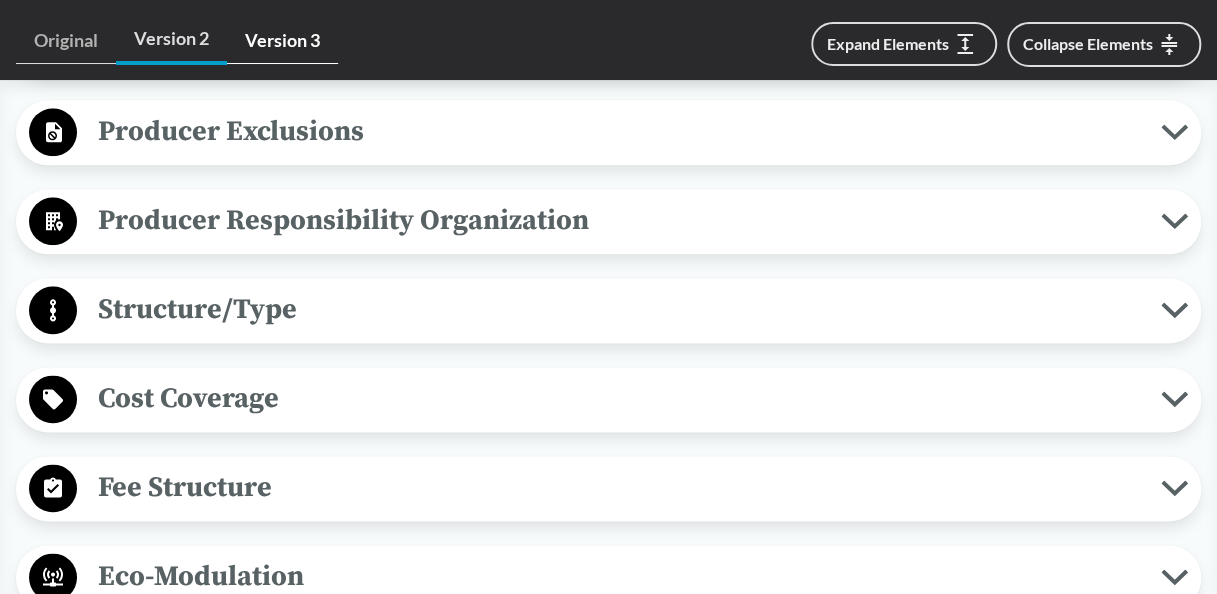 click on "Version 3" at bounding box center (282, 41) 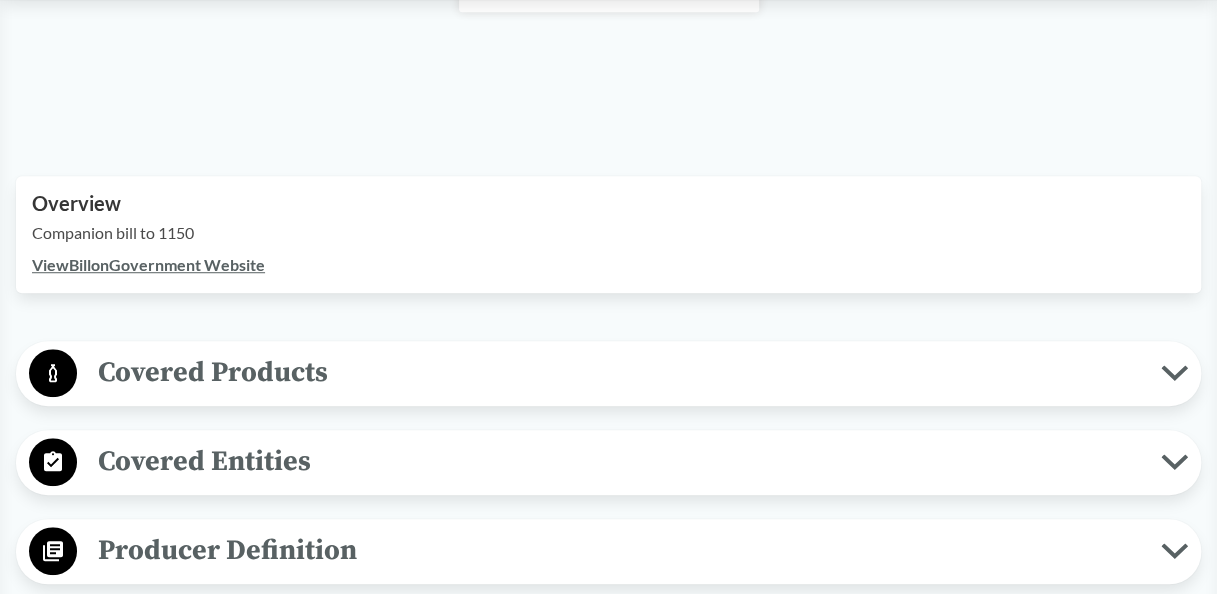 scroll, scrollTop: 556, scrollLeft: 0, axis: vertical 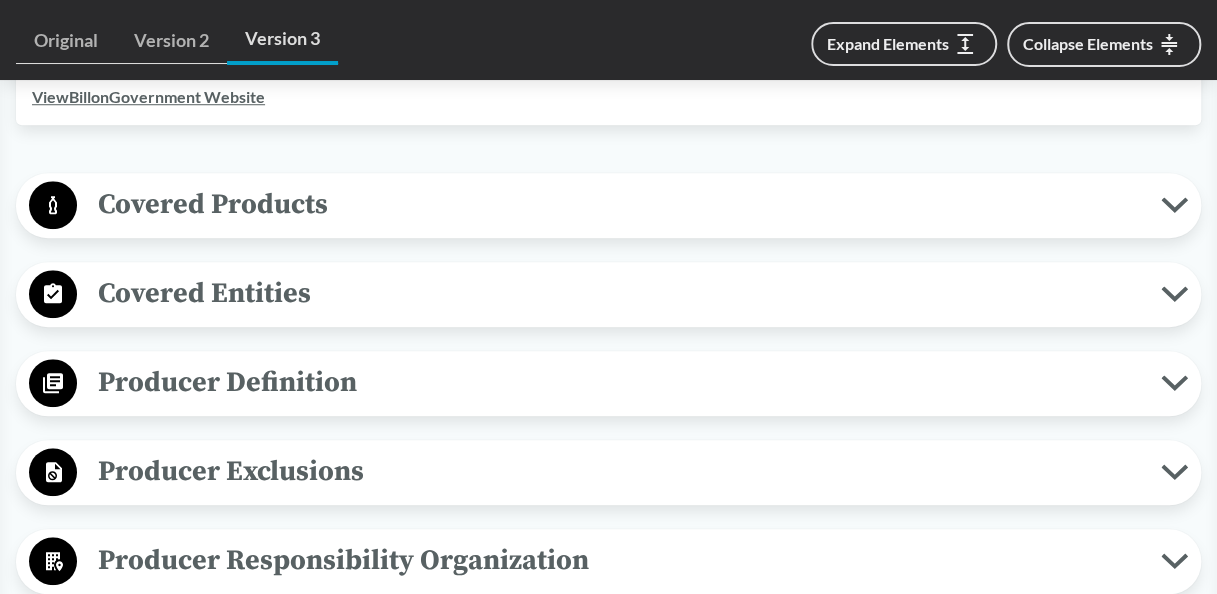 click on "Covered Products" at bounding box center [619, 204] 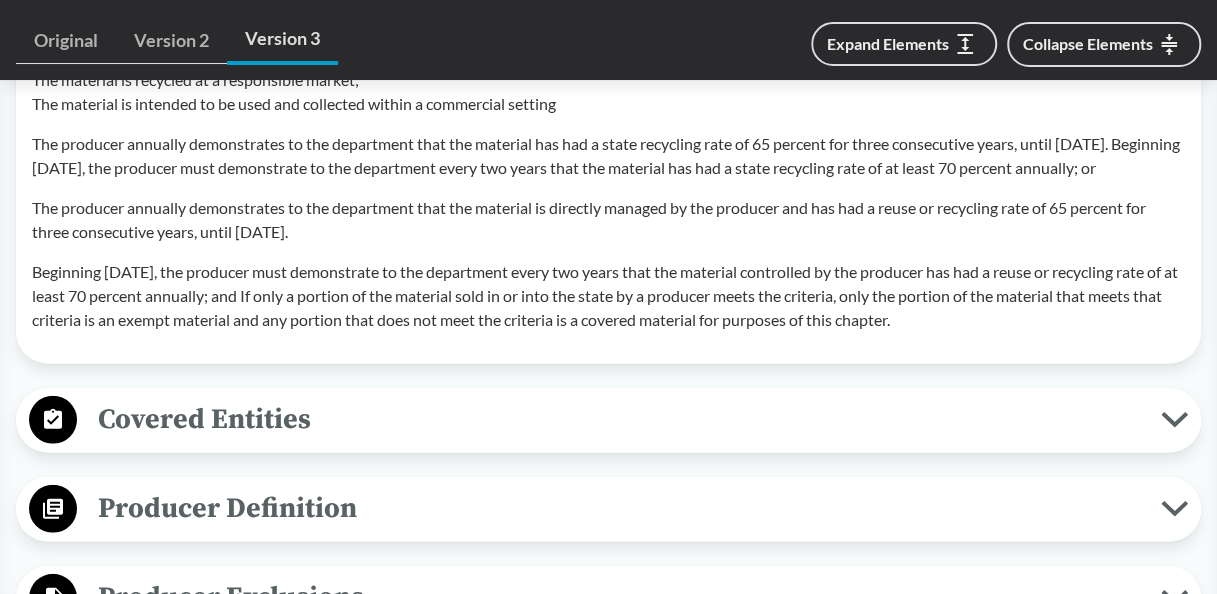 scroll, scrollTop: 2533, scrollLeft: 0, axis: vertical 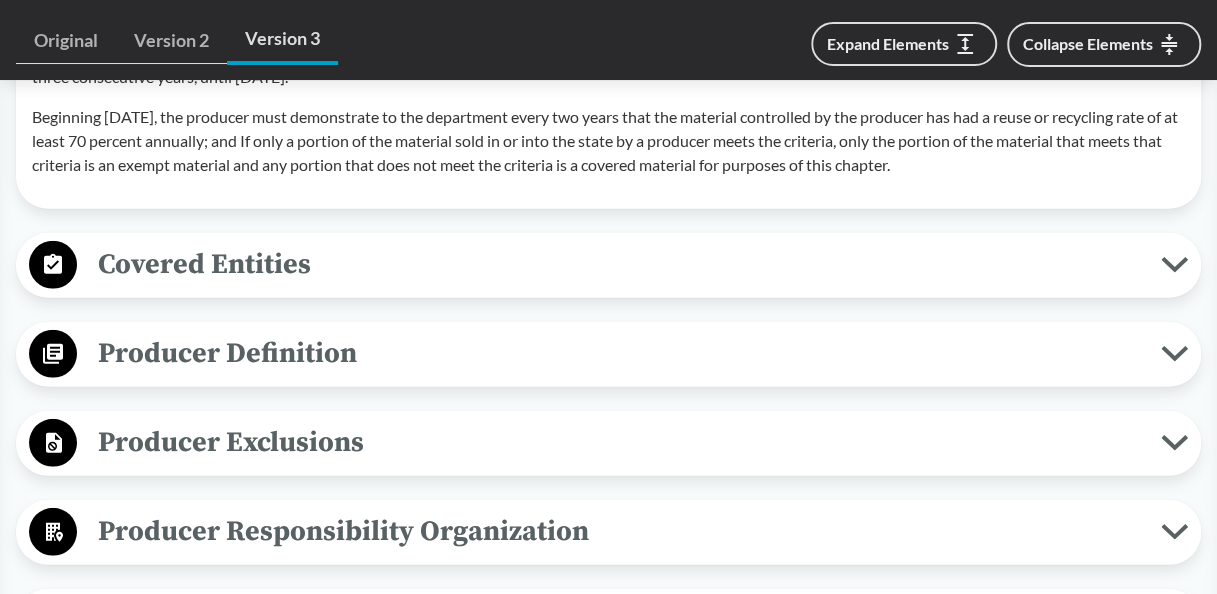 click on "Covered Entities" at bounding box center [619, 264] 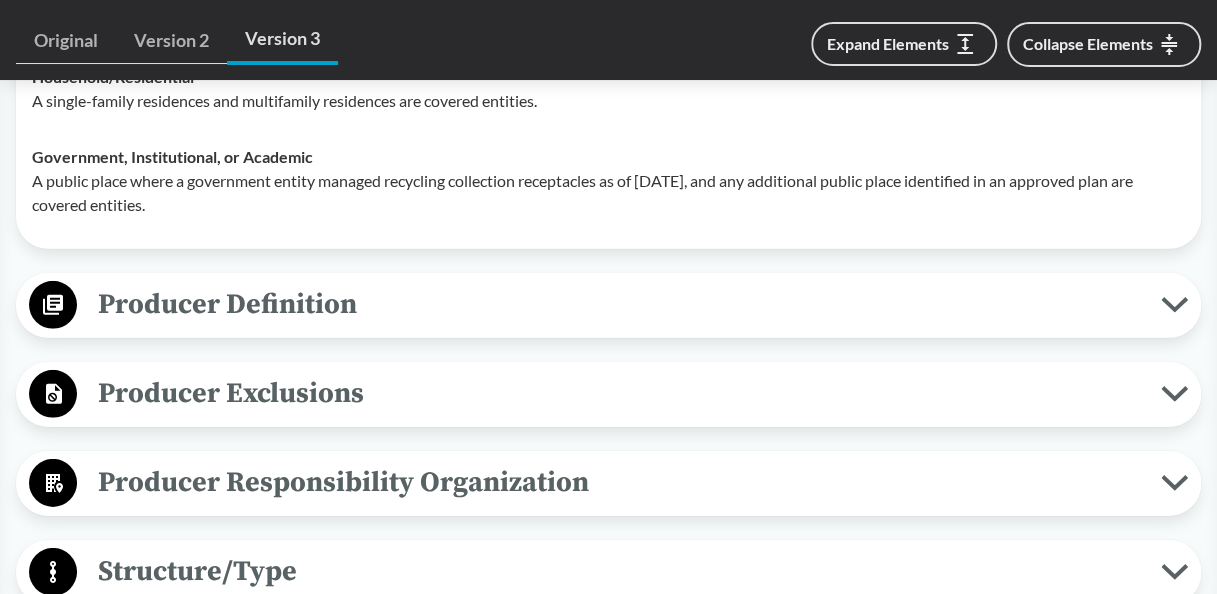 scroll, scrollTop: 2774, scrollLeft: 0, axis: vertical 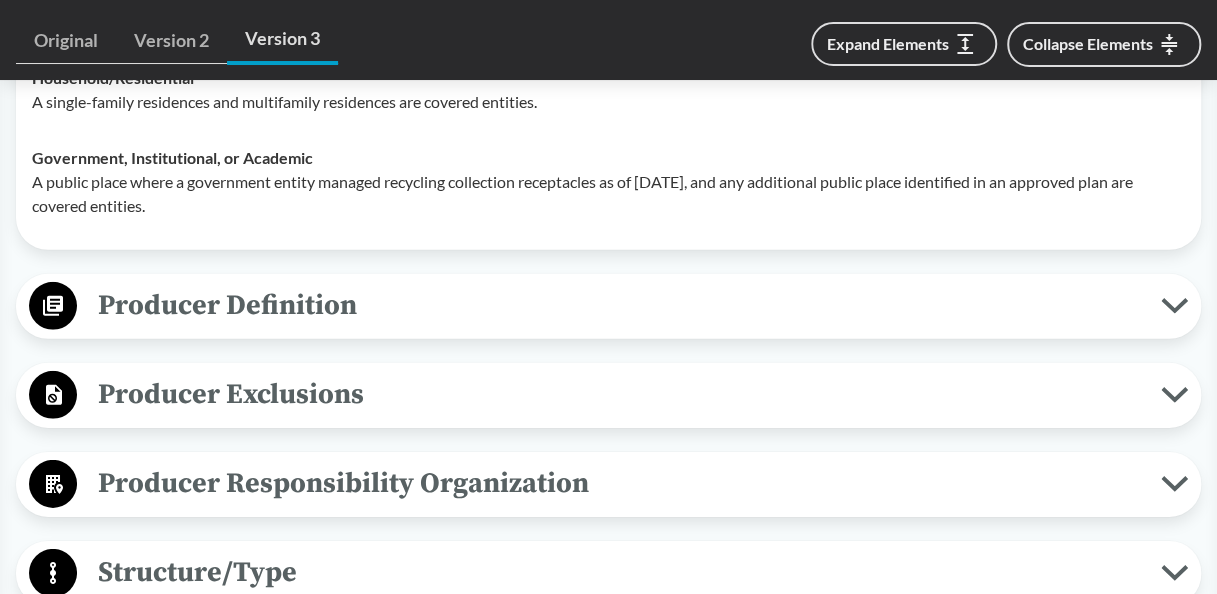 click on "Producer Definition" at bounding box center (619, 305) 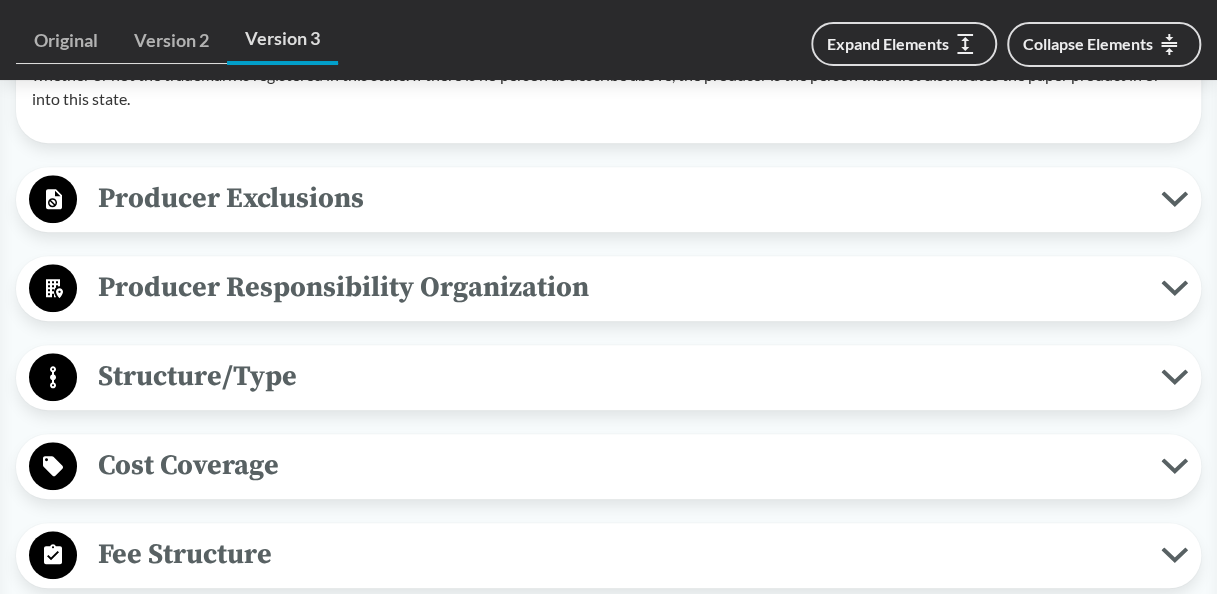 scroll, scrollTop: 4212, scrollLeft: 0, axis: vertical 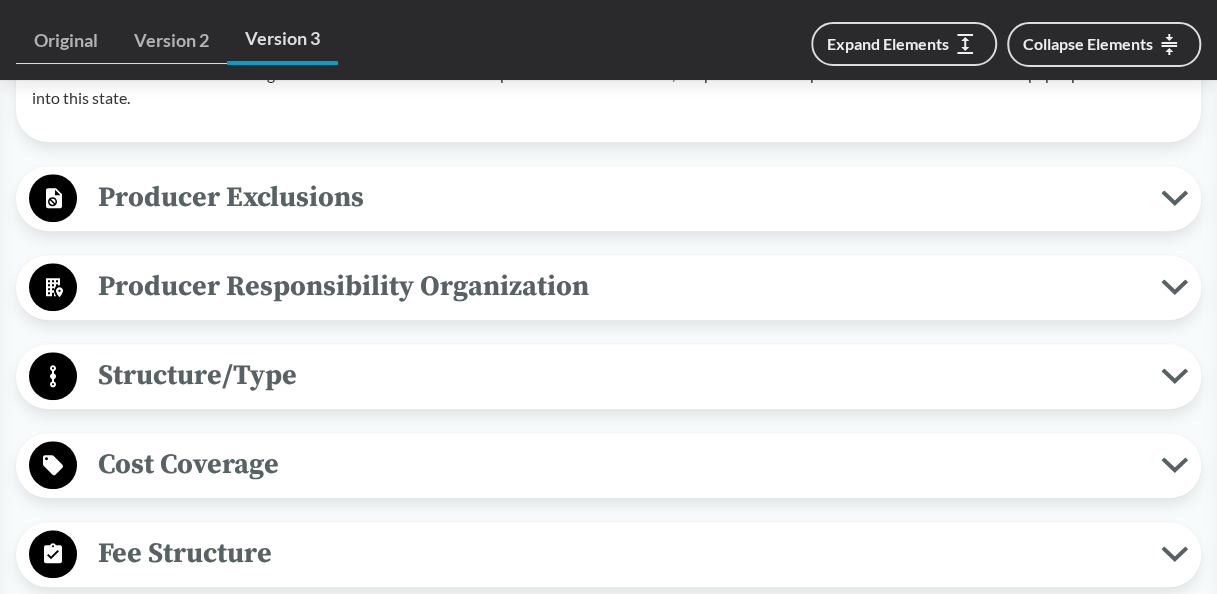 click 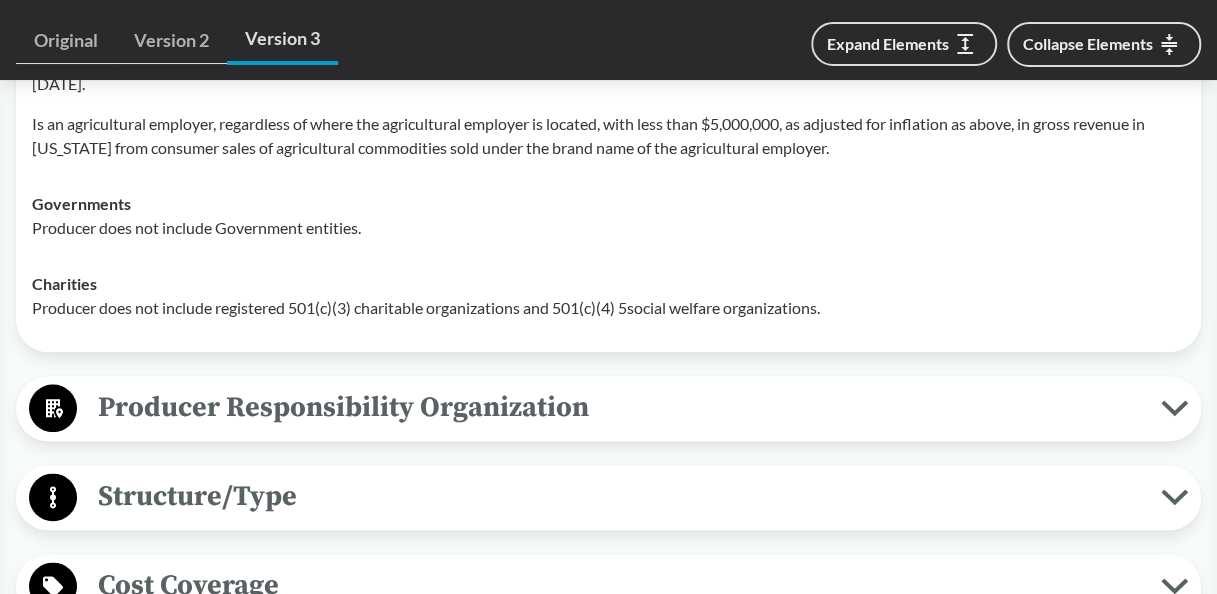 scroll, scrollTop: 4872, scrollLeft: 0, axis: vertical 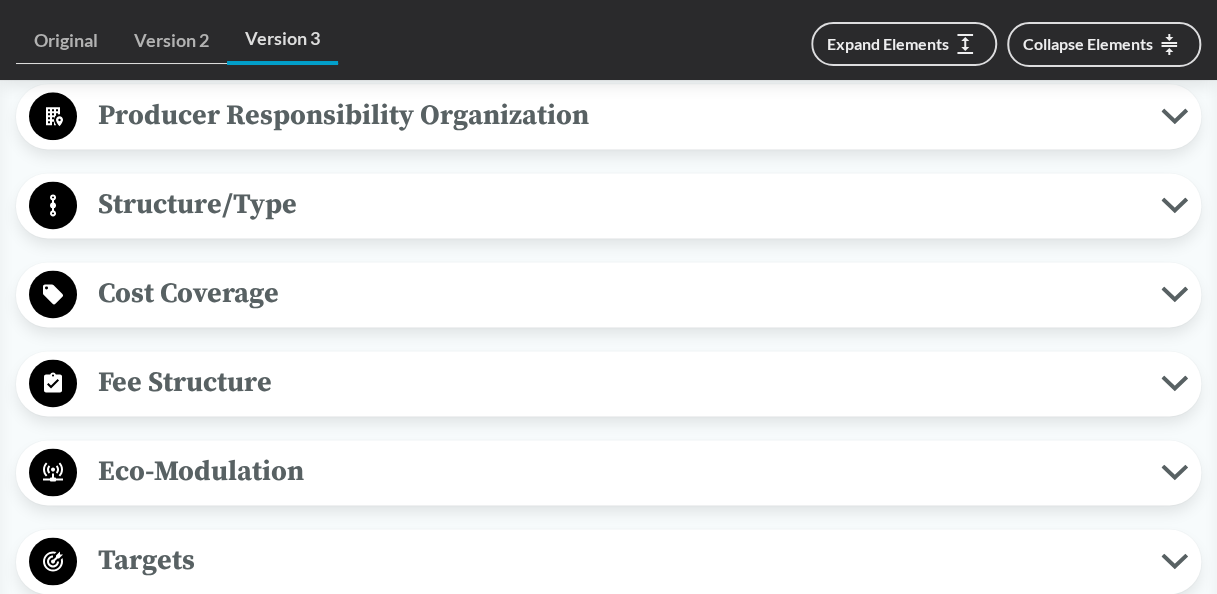 click 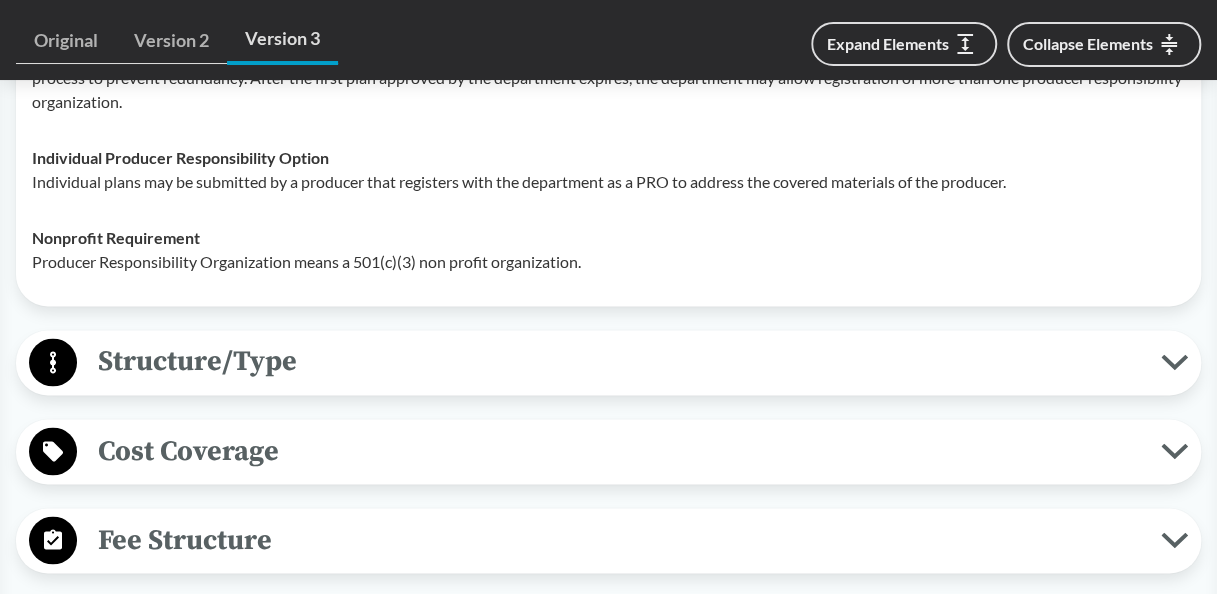 scroll, scrollTop: 5053, scrollLeft: 0, axis: vertical 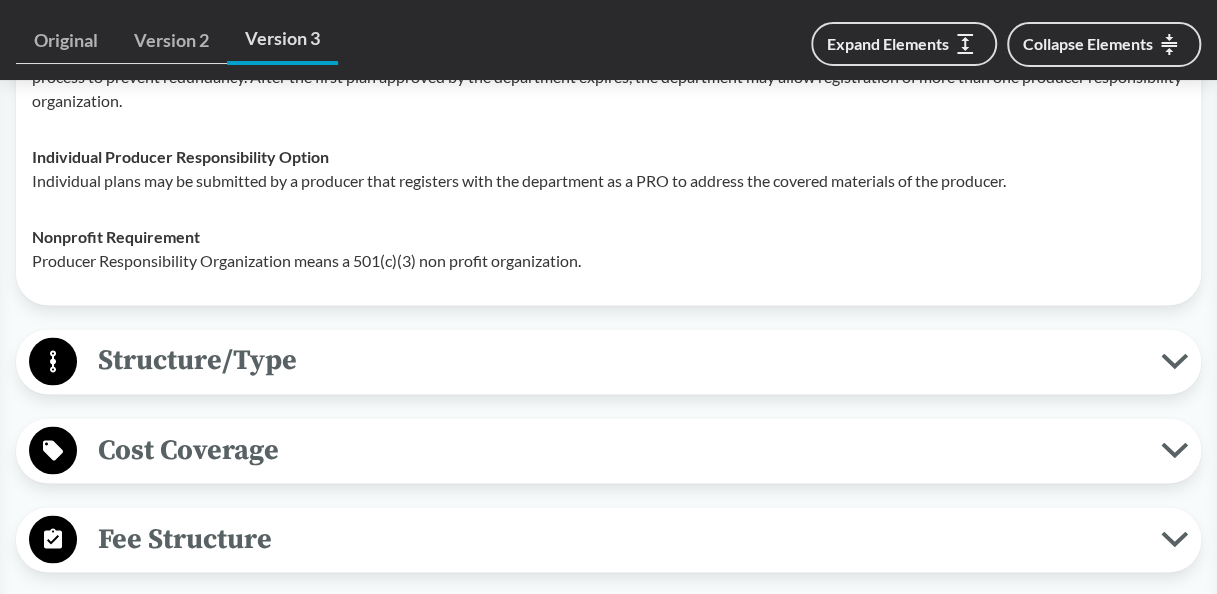 click 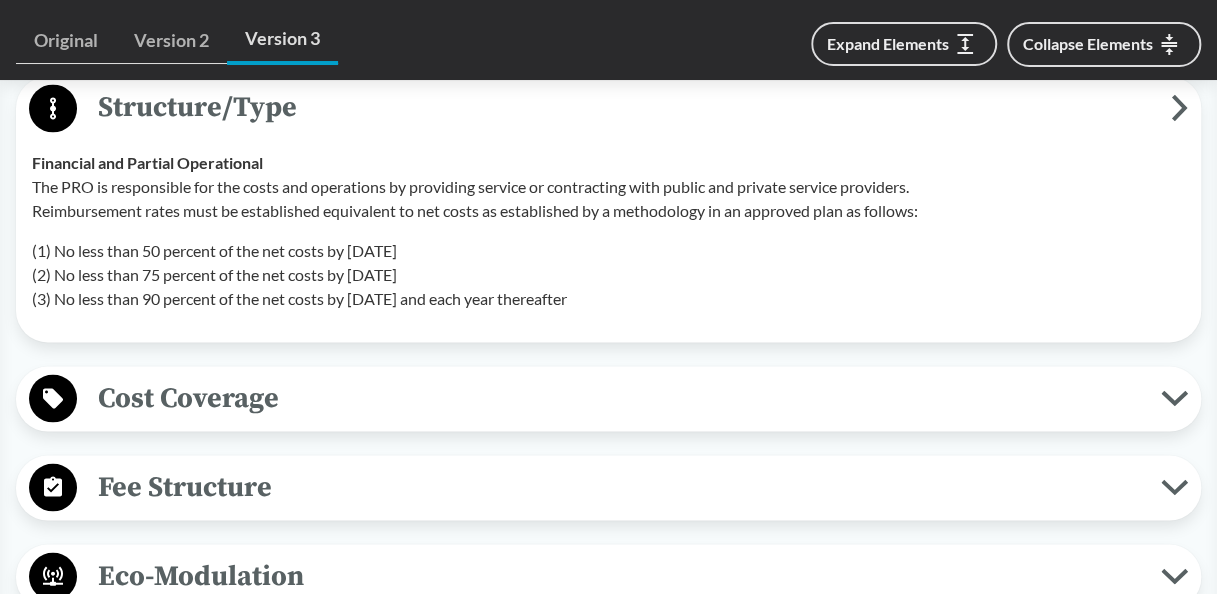 scroll, scrollTop: 5371, scrollLeft: 0, axis: vertical 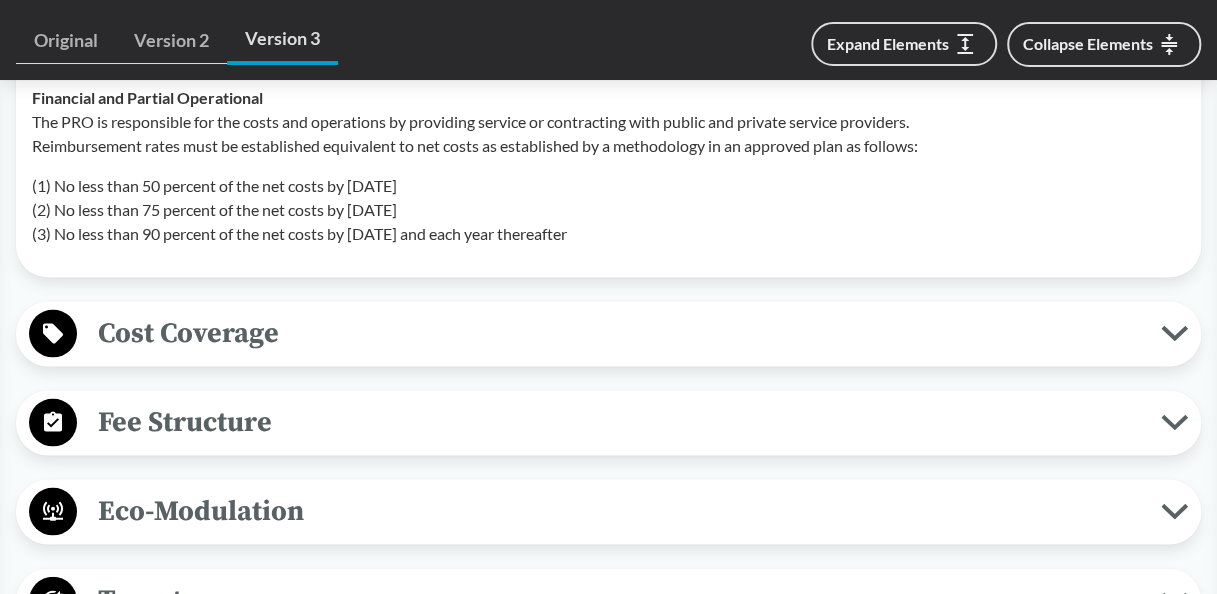 click on "Cost Coverage" at bounding box center [619, 332] 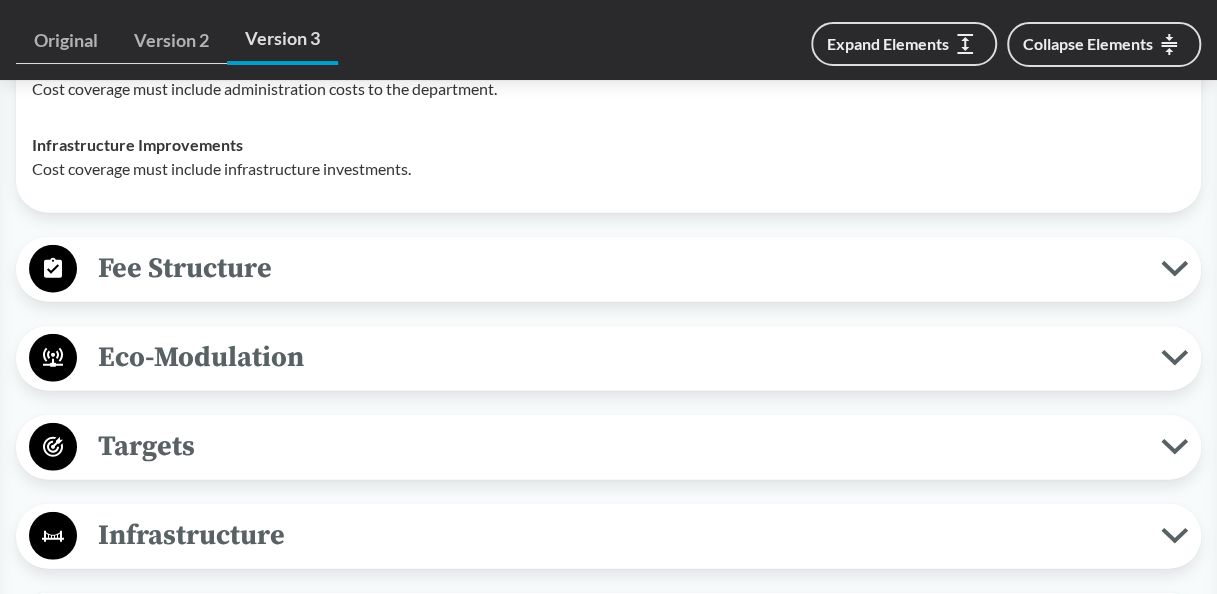 scroll, scrollTop: 5882, scrollLeft: 0, axis: vertical 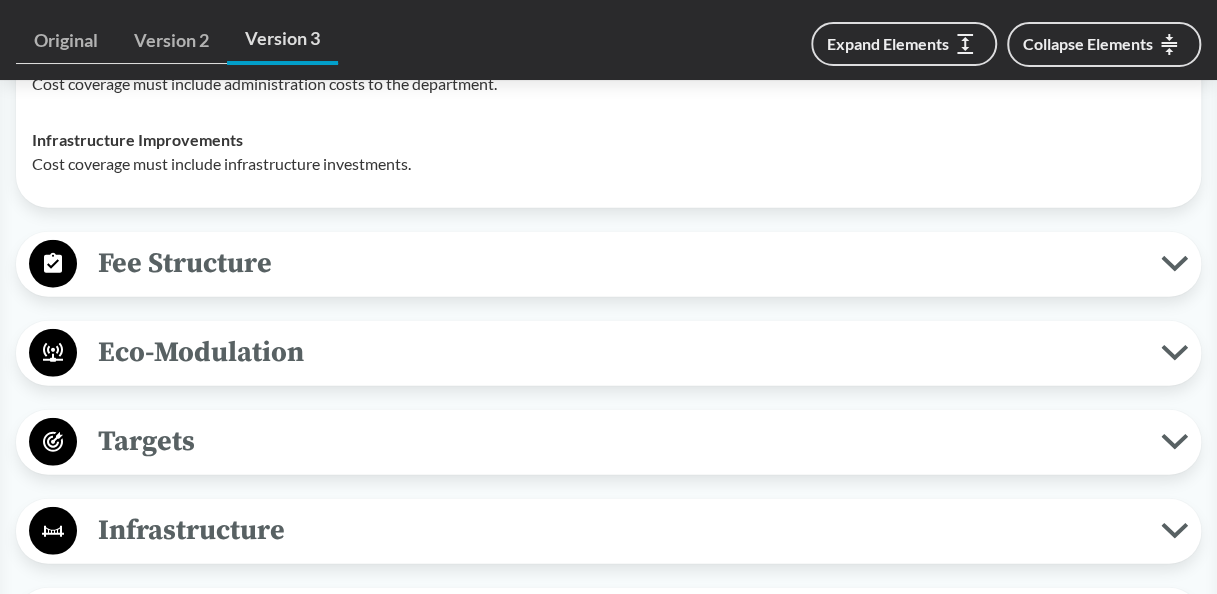 click on "Fee Structure" at bounding box center (608, 264) 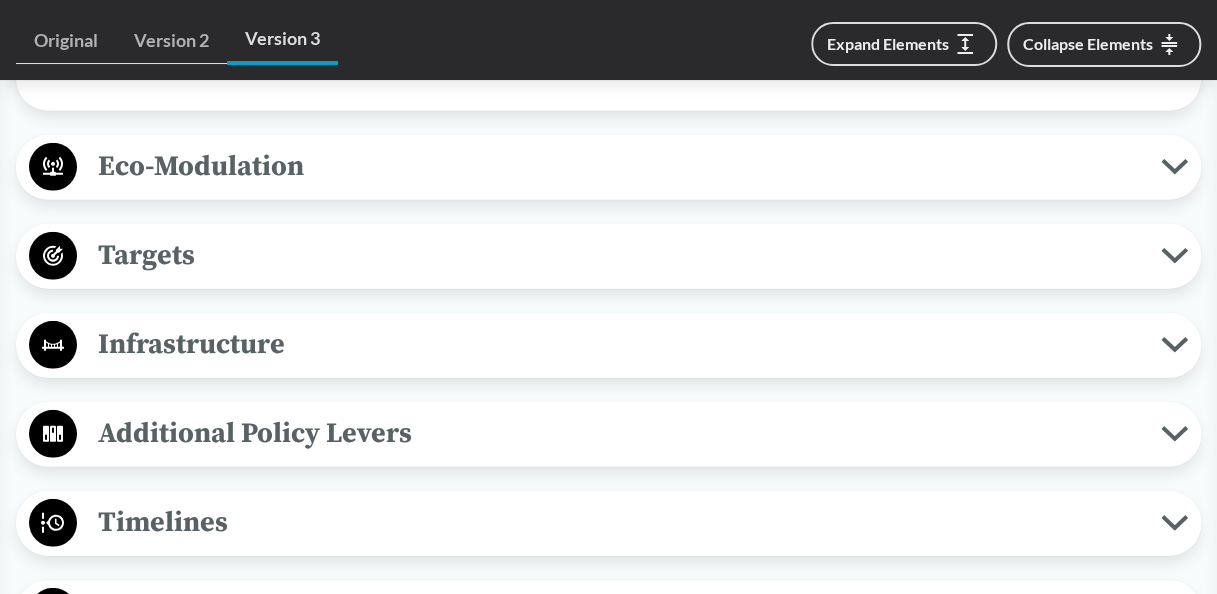 scroll, scrollTop: 6291, scrollLeft: 0, axis: vertical 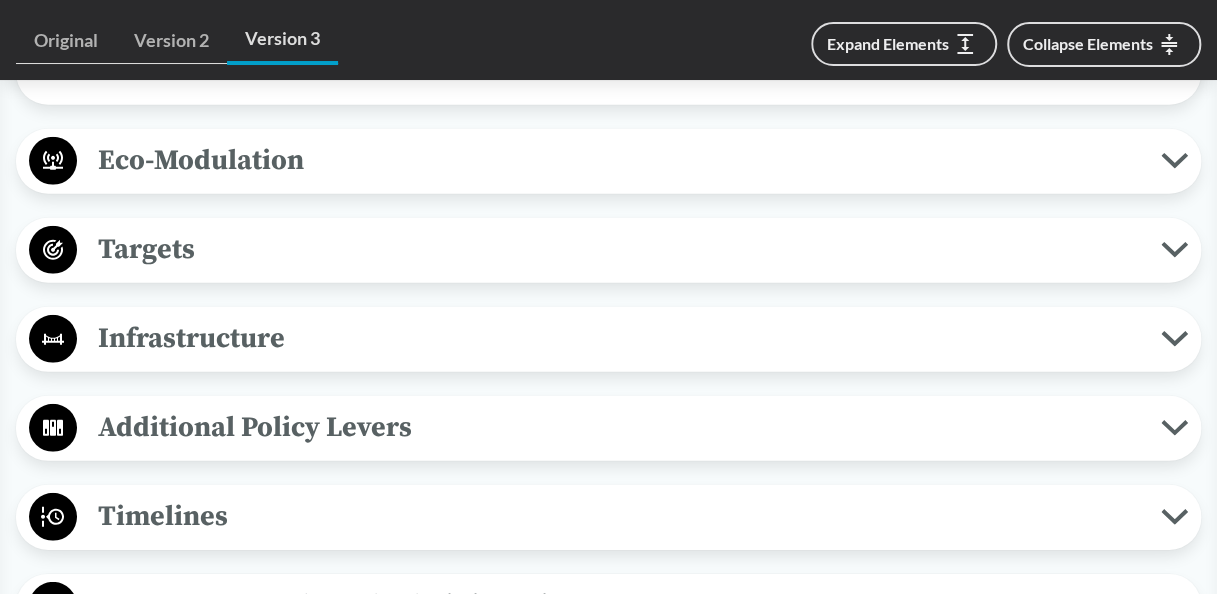 click 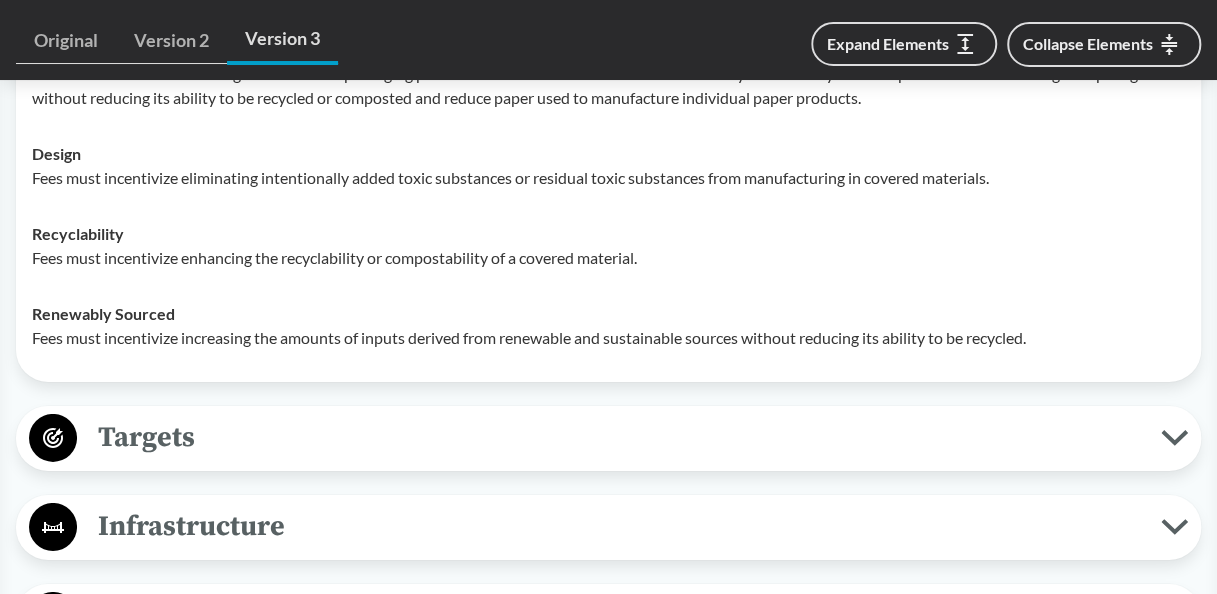 scroll, scrollTop: 6976, scrollLeft: 0, axis: vertical 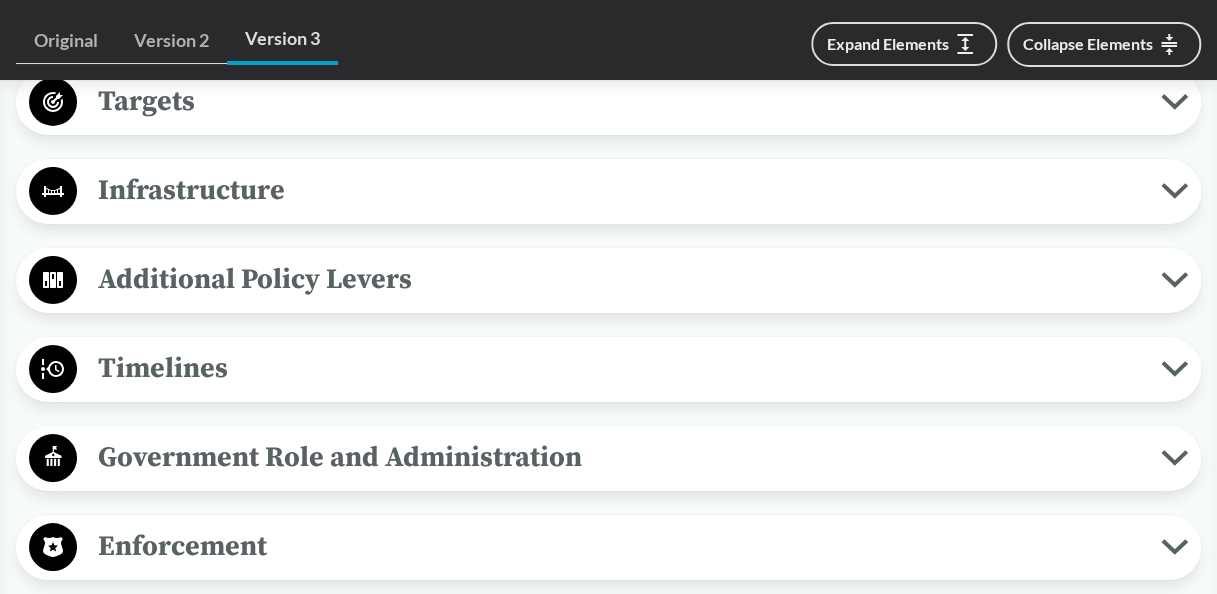 click on "Targets" at bounding box center (619, 101) 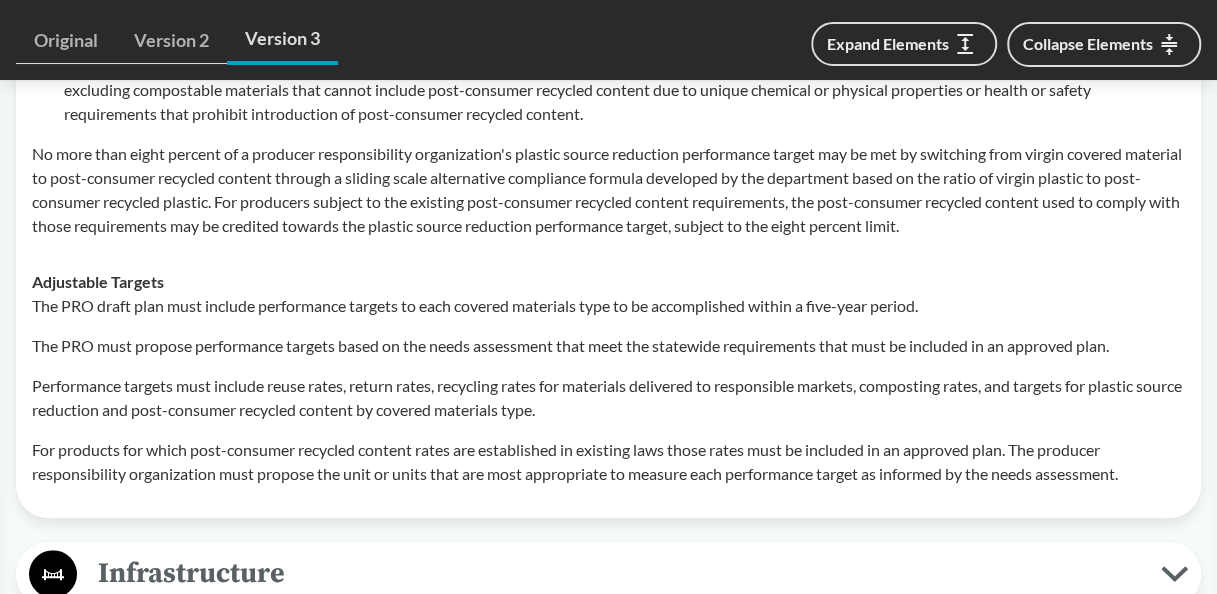 scroll, scrollTop: 7686, scrollLeft: 0, axis: vertical 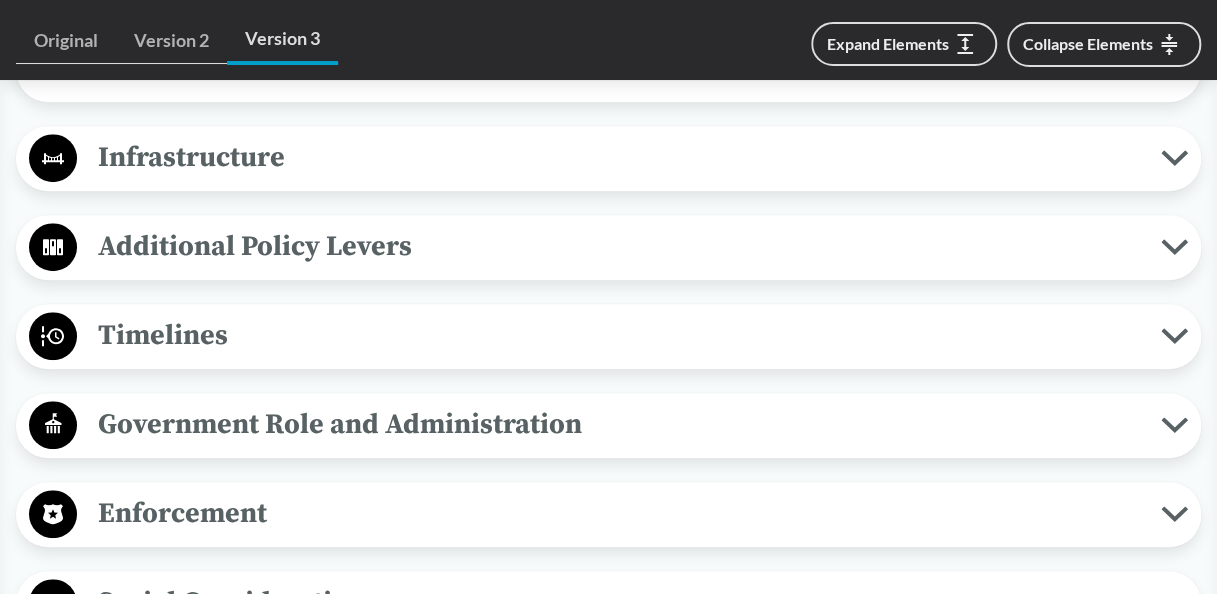 click on "Infrastructure" at bounding box center [608, 158] 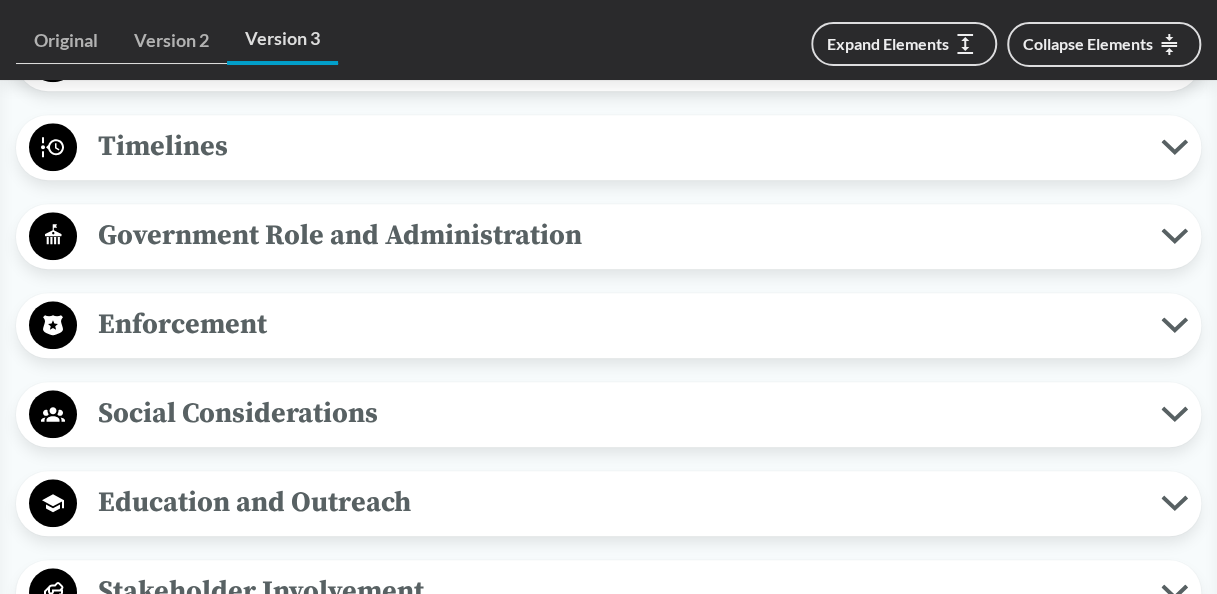 scroll, scrollTop: 8120, scrollLeft: 0, axis: vertical 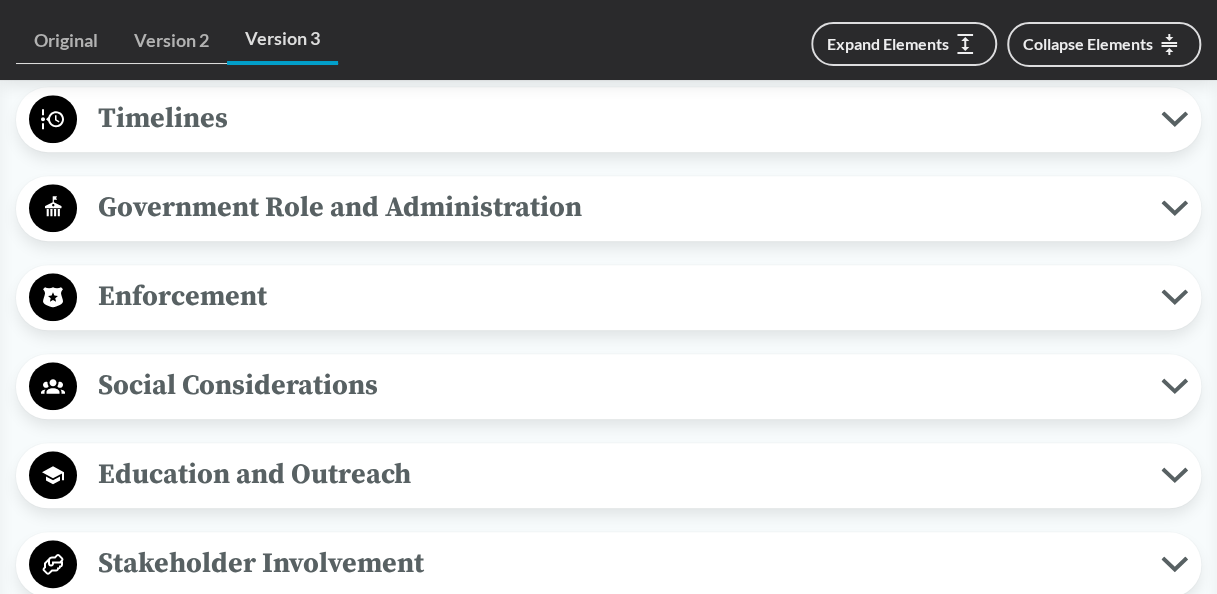 click on "Government Role and Administration" at bounding box center (619, 207) 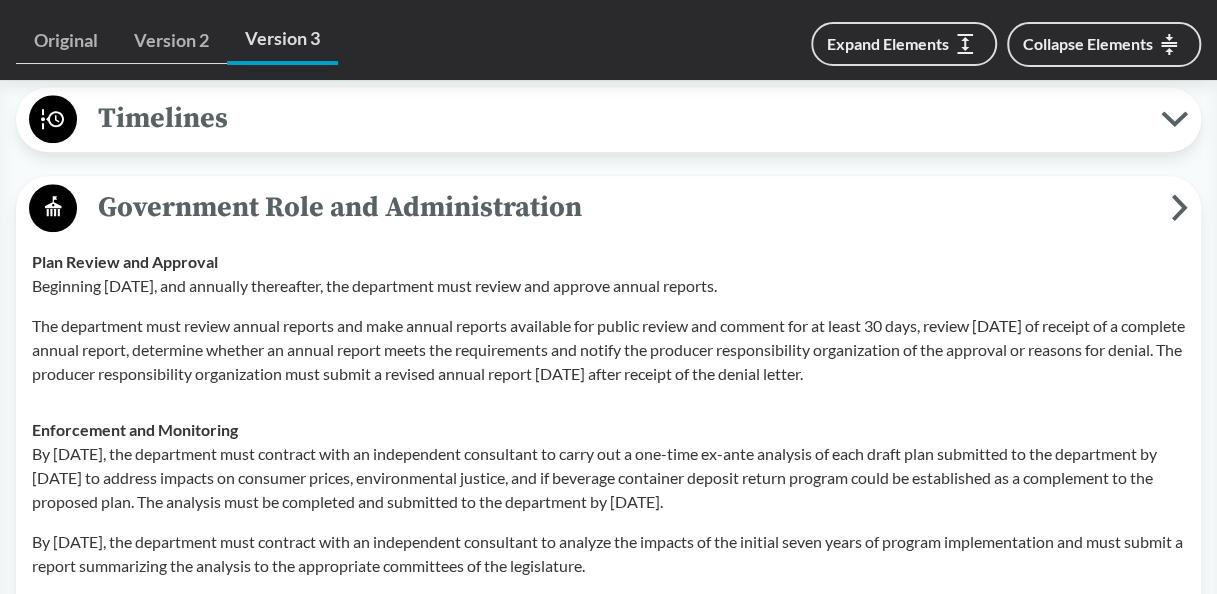 click on "Timelines" at bounding box center (619, 118) 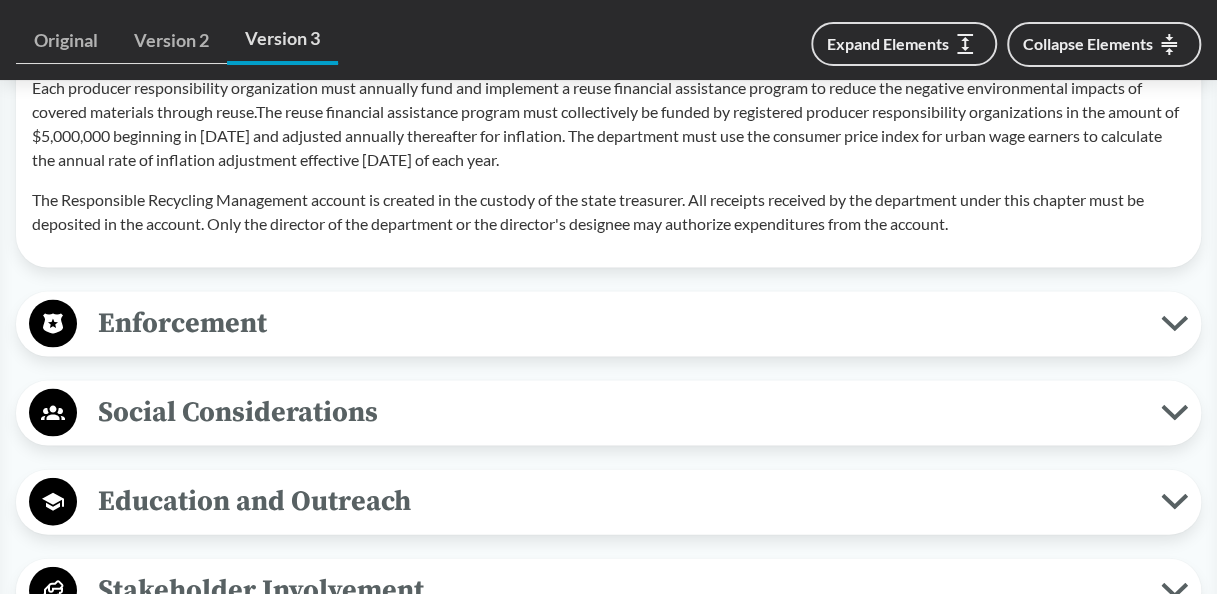 scroll, scrollTop: 9460, scrollLeft: 0, axis: vertical 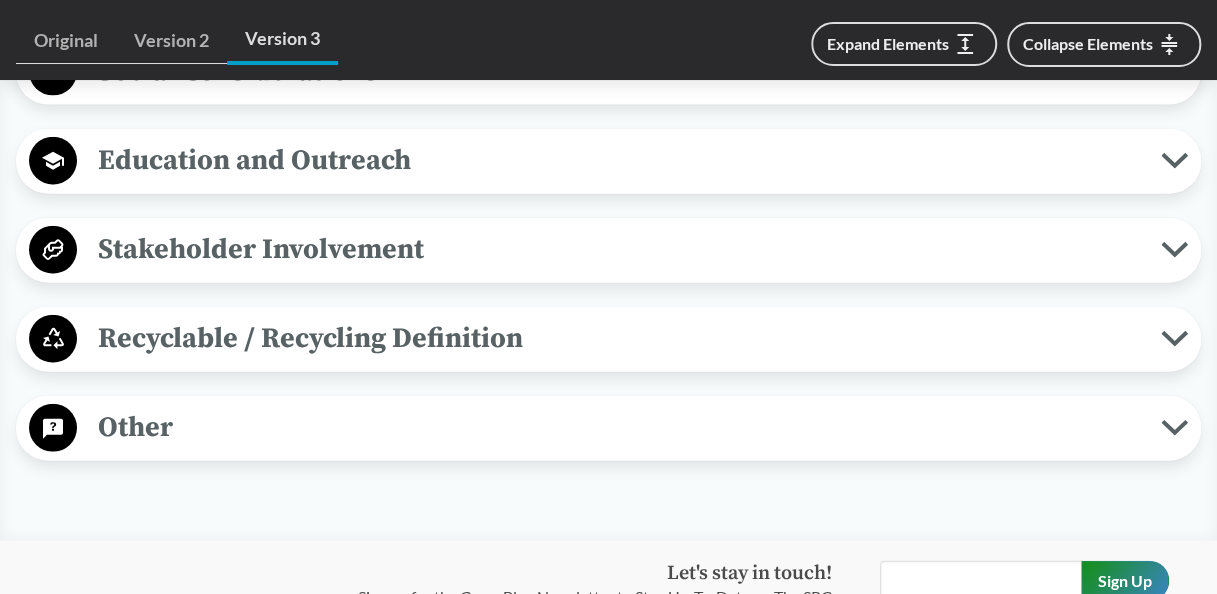 click on "Other Antitrust Protections The legislature exempts from state antitrust laws, and provides immunity through the state action doctrine from federal antitrust laws. Specifies How Rates Are Measured Recycling rate means the amount of covered materials, in aggregate or by individual covered materials type, delivered to responsible markets for recycling in a calendar year divided by the total amount of covered materials introduced by the relevant unit of measurement and excluding covered materials that are reusable or compostable. Needs Assessment By [DATE], the department must complete the preliminary needs assessment.
By [DATE], and every five years thereafter, complete the statewide needs assessment In conducting a needs assessment, the department must:
(b) Contract with a third party who is not a producer, a producer responsibility organization, or a member of the advisory council to conduct the needs assessment
Statewide List
Material Exemption" at bounding box center [608, 428] 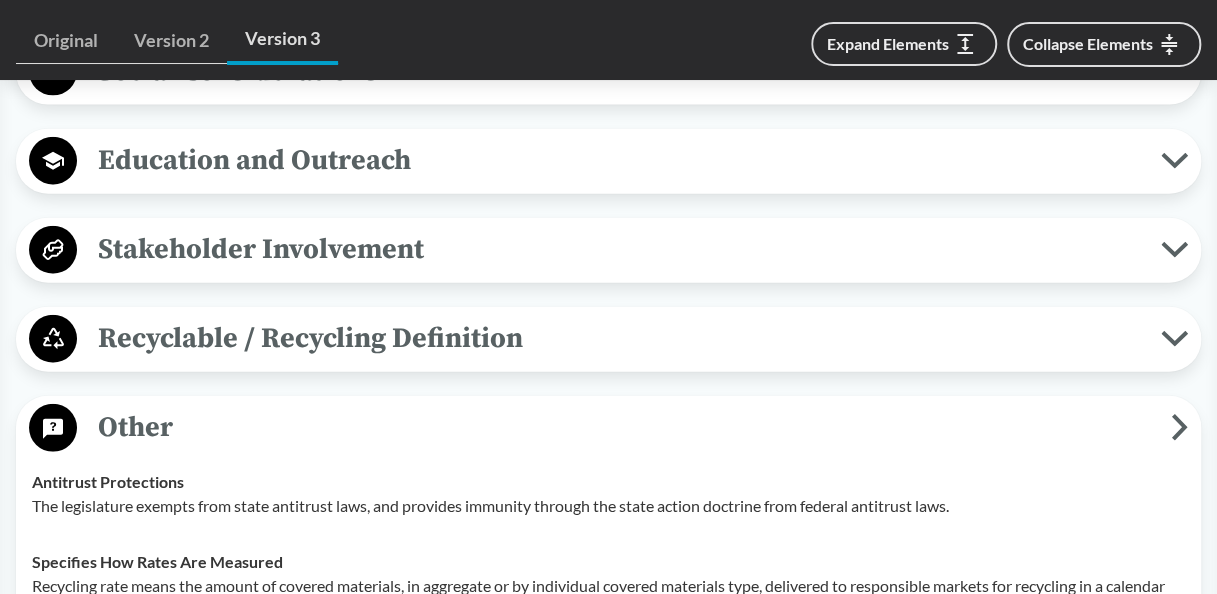 click on "Recyclable / Recycling Definition" at bounding box center [619, 338] 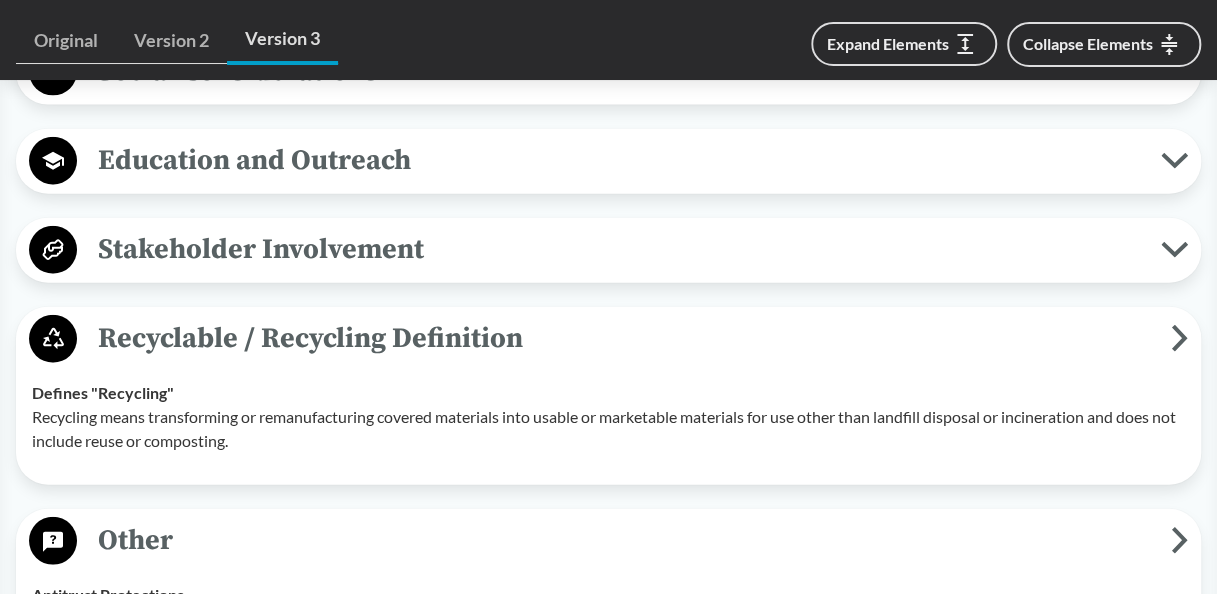 click on "Stakeholder Involvement" at bounding box center (619, 249) 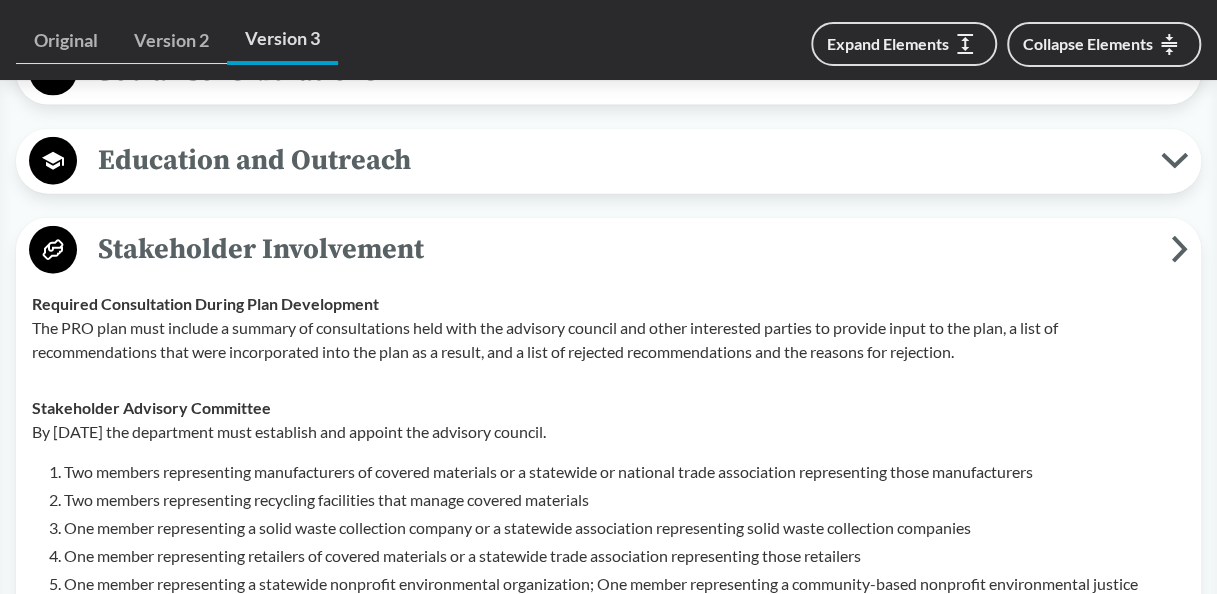 click on "Covered Products All Packaging Types Covered material means packaging and paper products introduced into the state. Covered materials type means a singular and specific type of material, such as paper, plastic, metal, or glass, that is a covered material and that:
May be categorized based on distinguishing chemical or physical properties, including properties that allow a covered materials type to be aggregated into a discrete commodity category for purposes of reuse, recycling, or composting; and 2. Is based on similar uses in the form of a product or packaging.
"Packaging" means a material, substance, or object that is used to protect, contain, transport, serve, or facilitate delivery of a product and is sold or supplied with the product to the consumer for personal, noncommercial use. Paper Products Paper product means paper sold or supplied to a consumer for personal, noncommercial use, including flyers, brochures, booklets, catalogs, magazines, printed paper, and all other paper materials." at bounding box center [608, -2730] 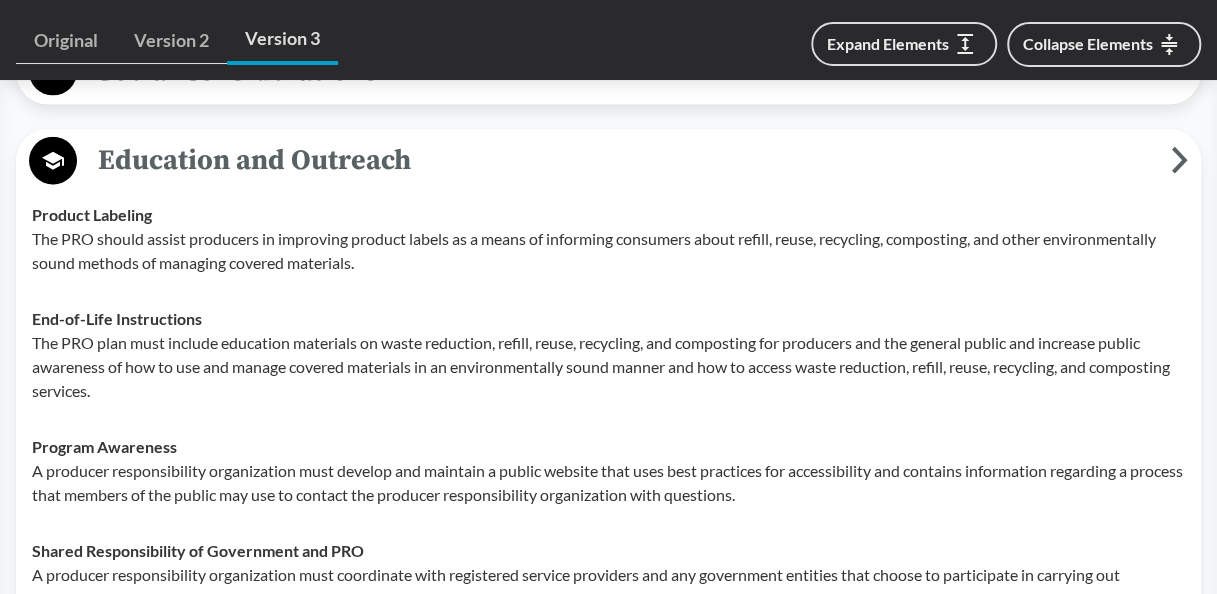 click on "Social Considerations" at bounding box center [619, 71] 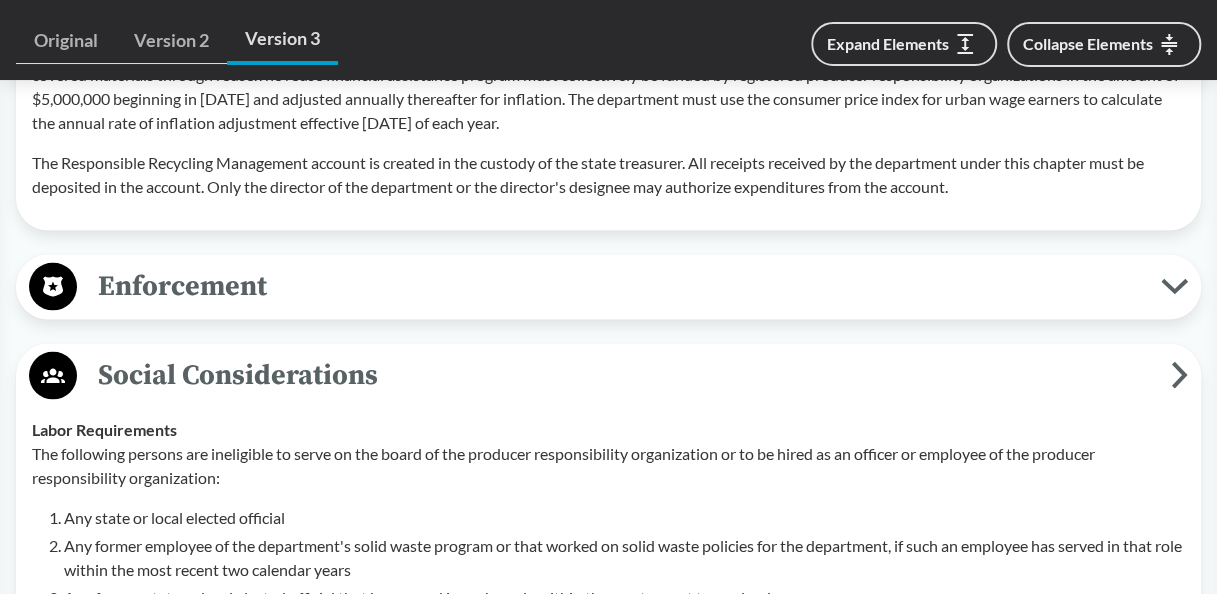 scroll, scrollTop: 9152, scrollLeft: 0, axis: vertical 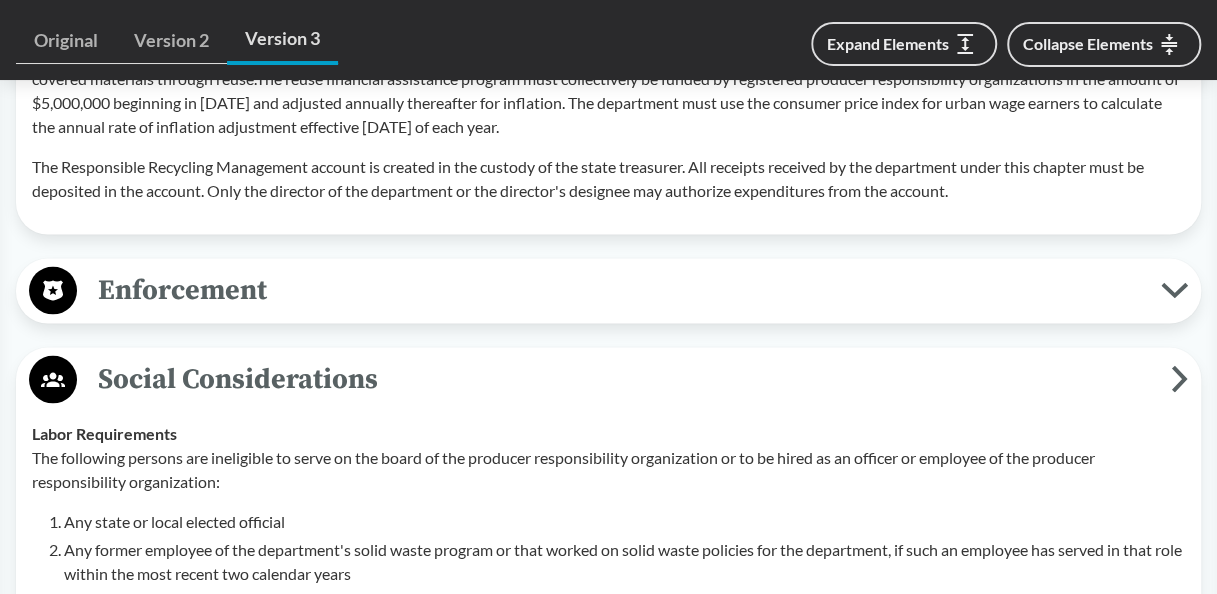 click on "Enforcement" at bounding box center [619, 290] 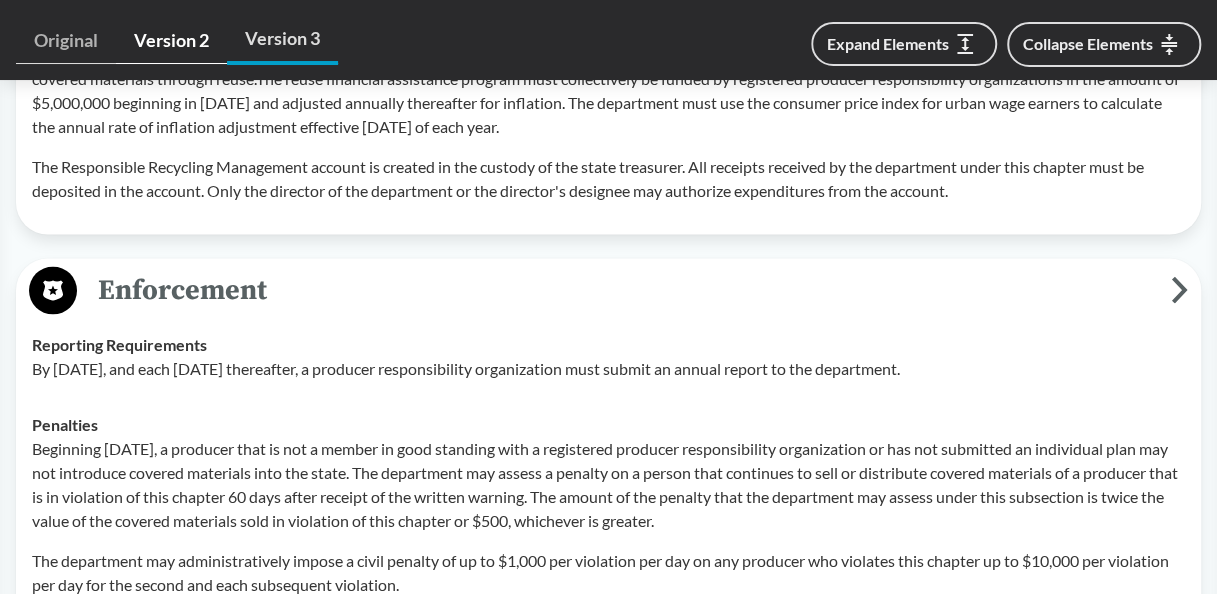 click on "Version 2" at bounding box center [171, 41] 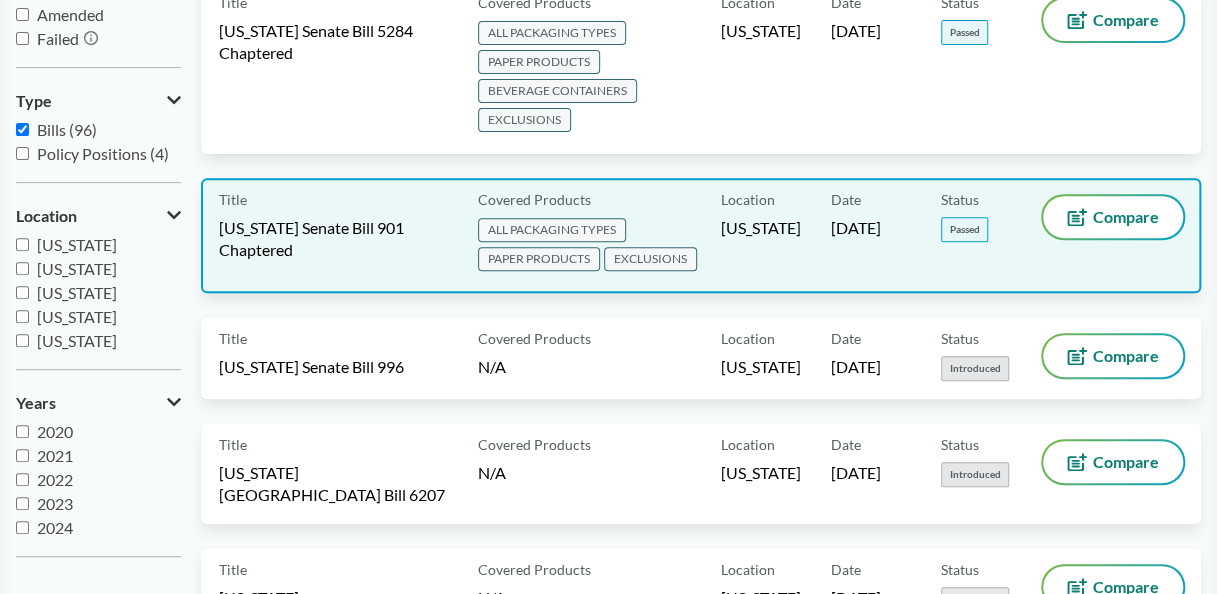scroll, scrollTop: 298, scrollLeft: 0, axis: vertical 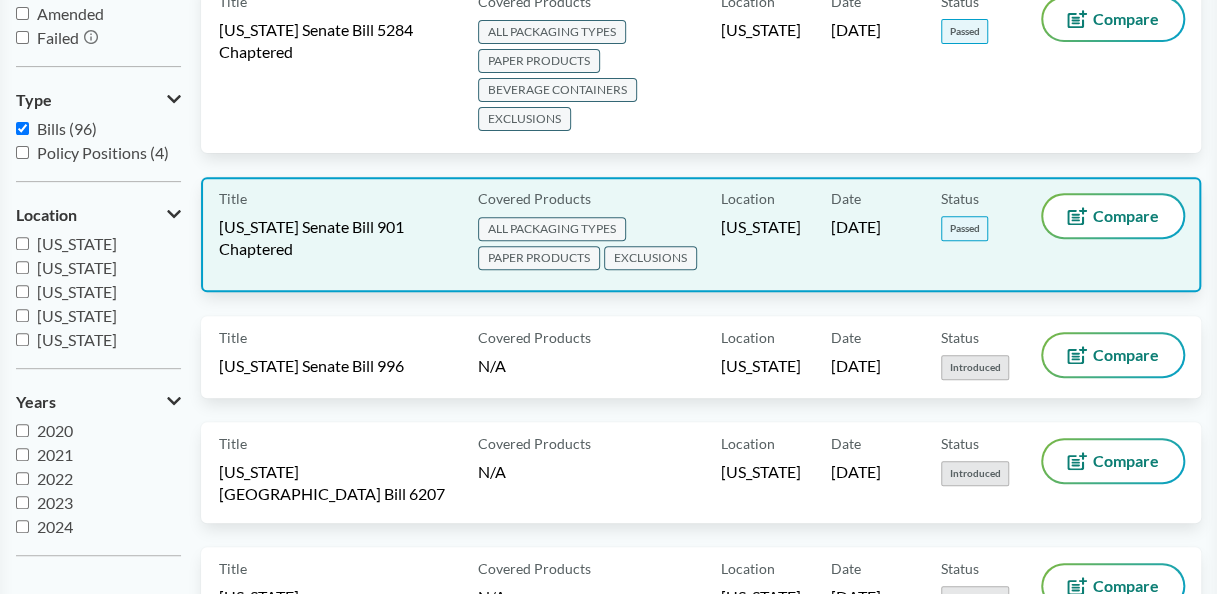 click on "[US_STATE] Senate Bill 901 Chaptered" at bounding box center (336, 238) 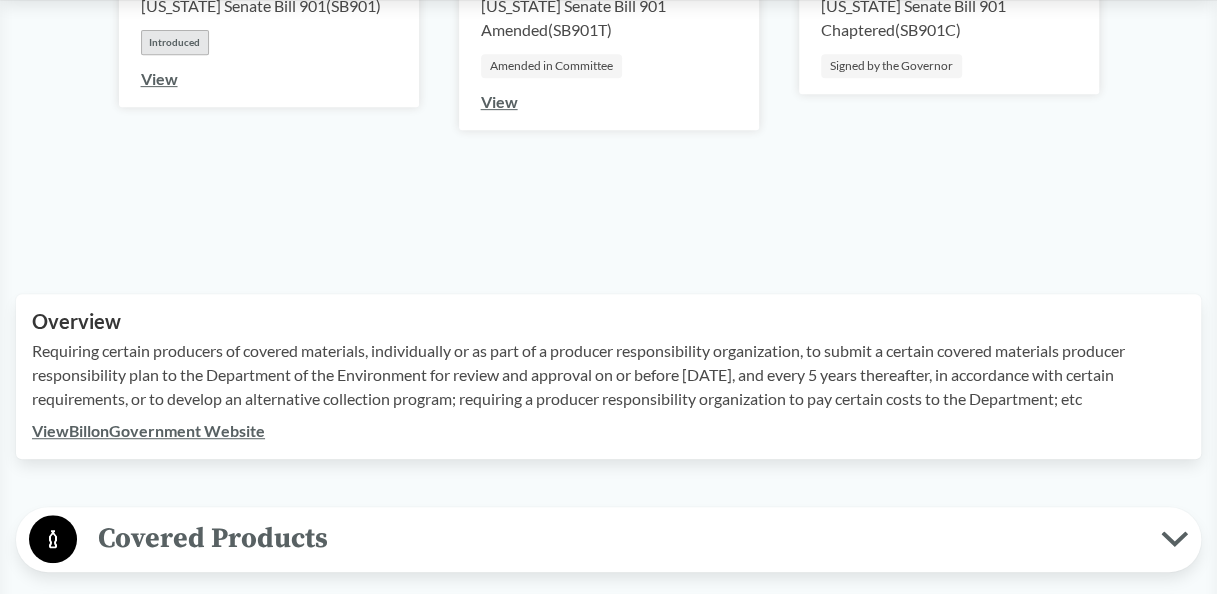 scroll, scrollTop: 414, scrollLeft: 0, axis: vertical 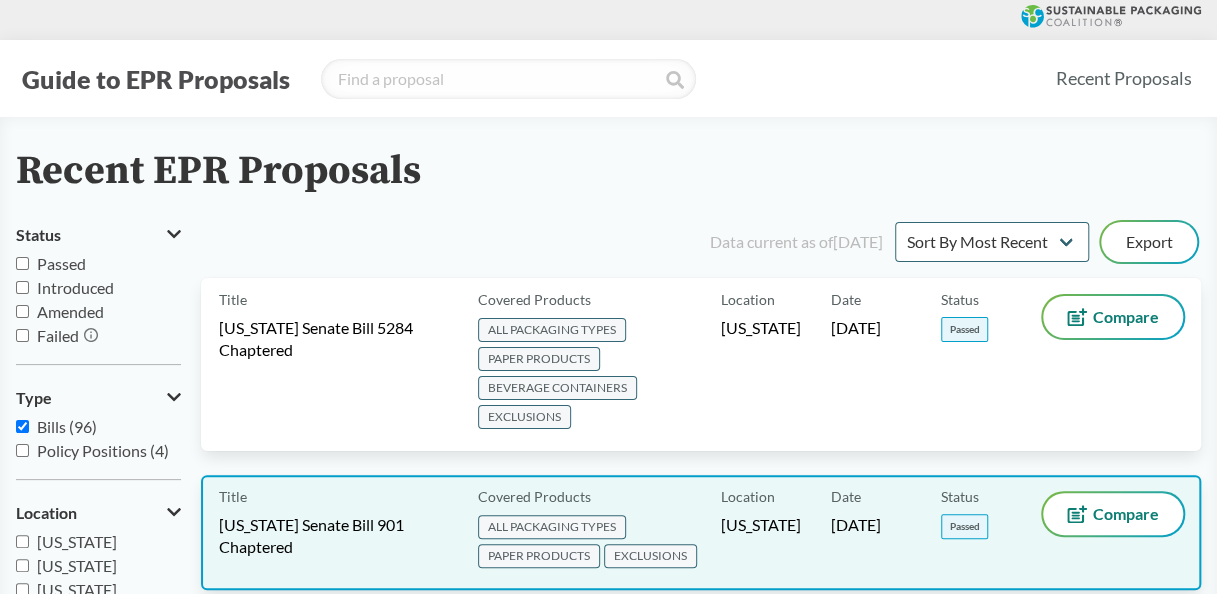 click on "[US_STATE] Senate Bill 901 Chaptered" at bounding box center (336, 536) 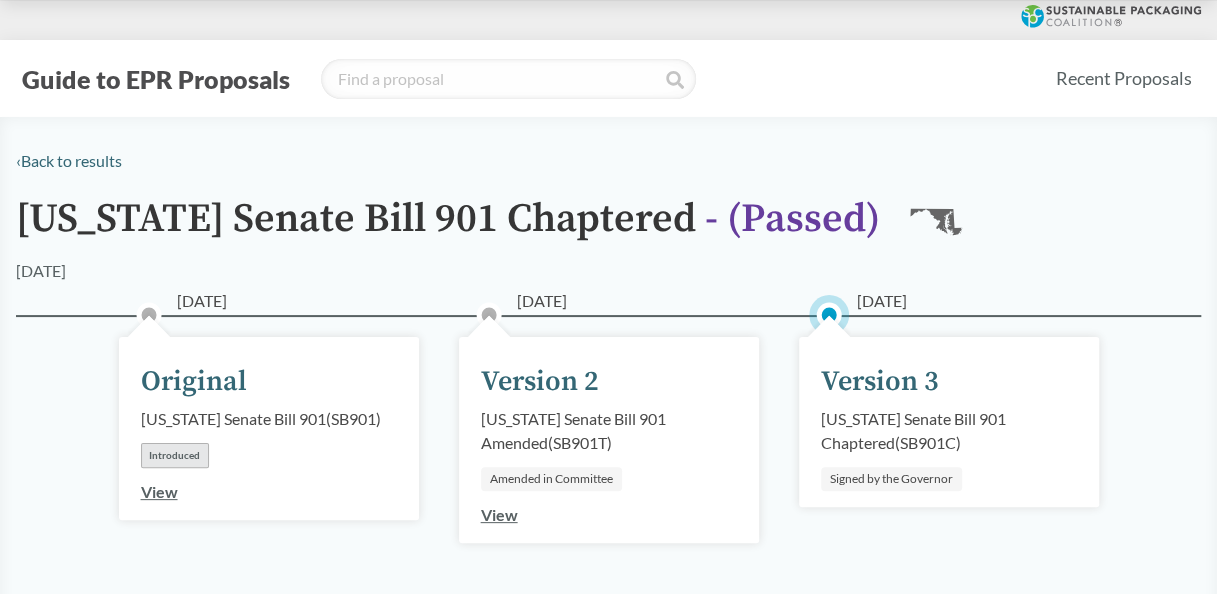 click on "Signed by the Governor" at bounding box center (891, 479) 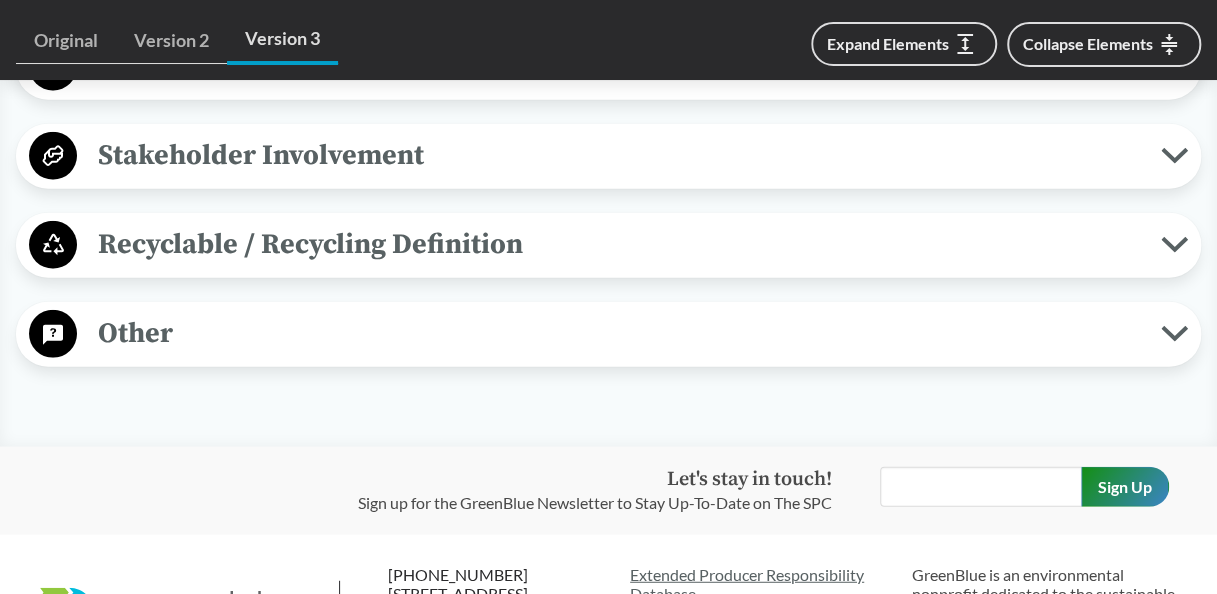 scroll, scrollTop: 2221, scrollLeft: 0, axis: vertical 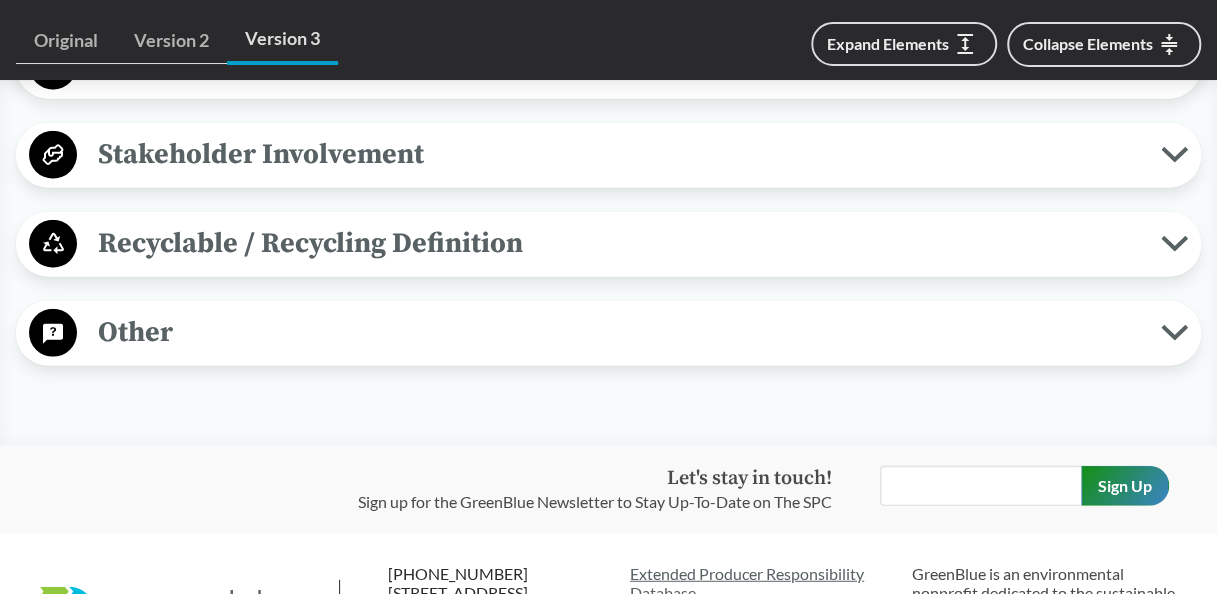 click on "Other" at bounding box center [619, 332] 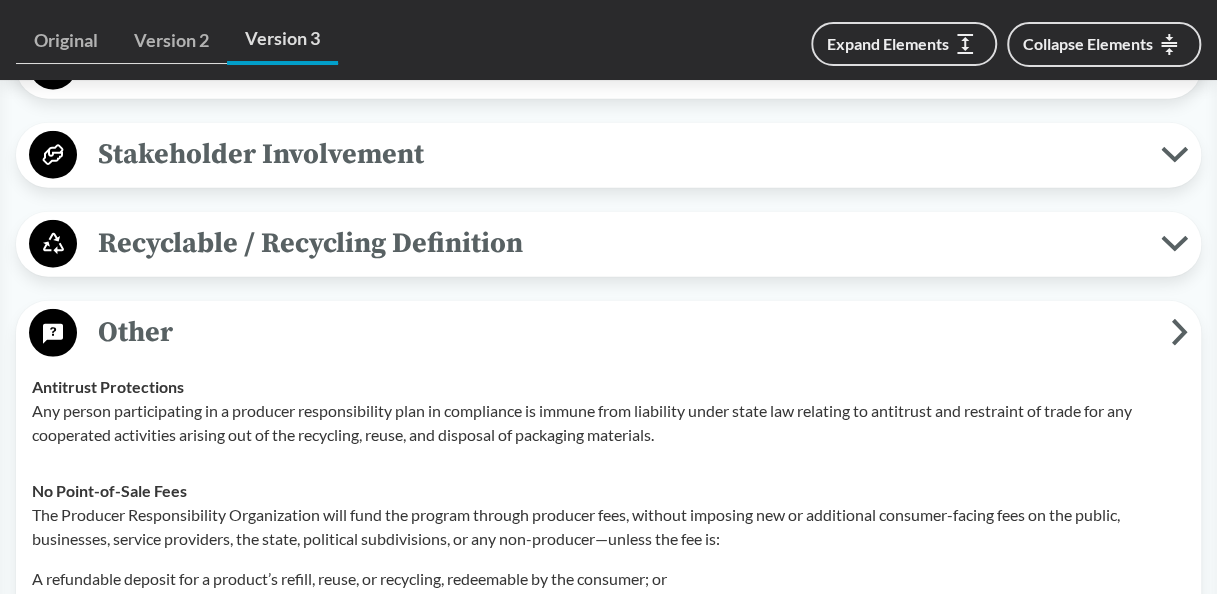 click on "Recyclable / Recycling Definition" at bounding box center (619, 243) 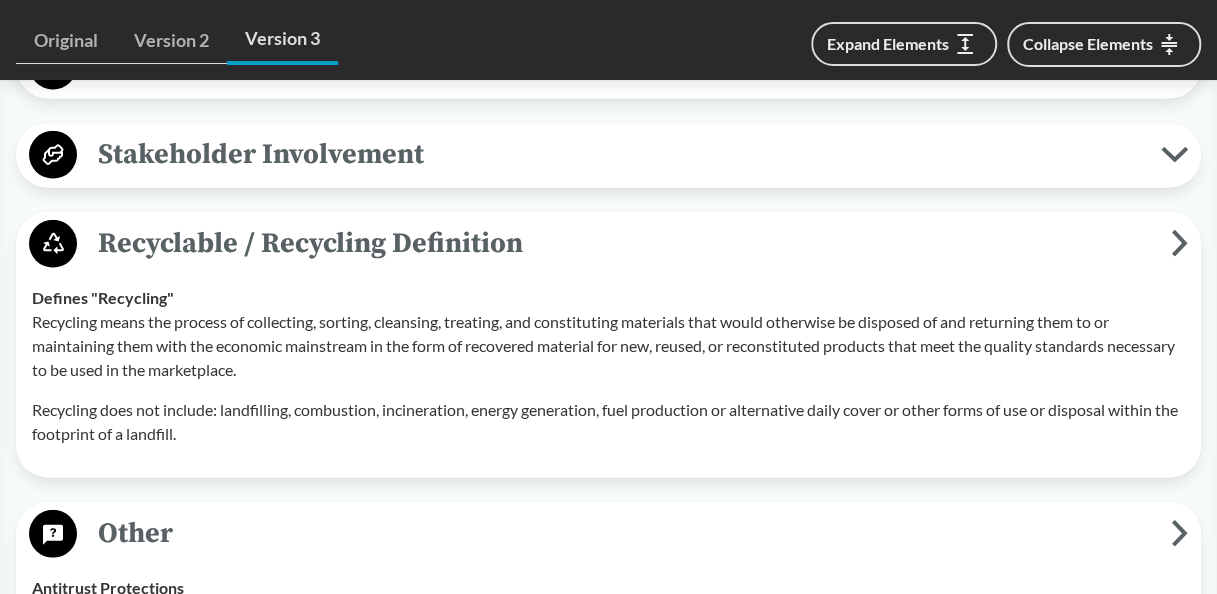 click on "Covered Products All Packaging Types Covered material type means a singular and specific type of  covered material, such as paper, plastic, metal, or glass, that:
(1) can be categorized based on distinguishing chemical or  physical properties, including properties that allow the material type to be aggregated into a discrete commodity category for purposes of  reuse, recycling, or composting; and
(2) is based on similar uses in the form of a product or  package.
Packaging materials means a material, a substance, or an object that is used to protect, contain, transport,  serve, or facilitate the delivery of a product that is sold or supplied  with the product to the consumer for personal, noncommercial use and that is sold, offered for sale, imported, or distributed in the state.
Packaging includes:
Primary, secondary, and tertiary packaging intended for the consumer market; Service packaging designed and intended to be filled at the point of sale, including:
Carry–out bags
Bulk goods bags" at bounding box center (608, 253) 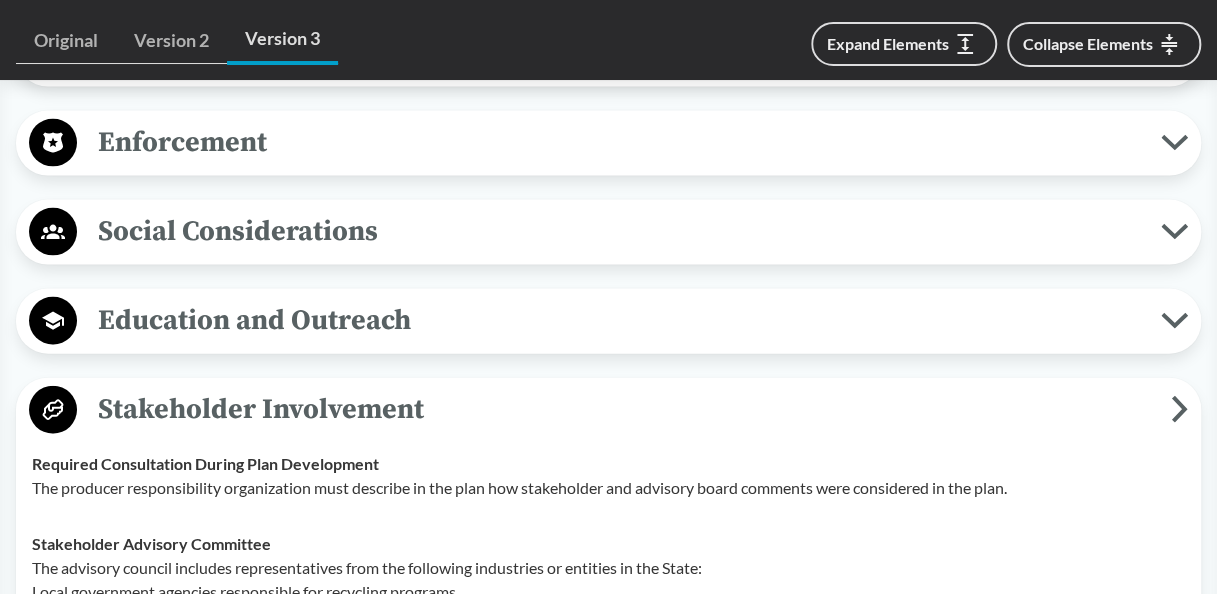 scroll, scrollTop: 1964, scrollLeft: 0, axis: vertical 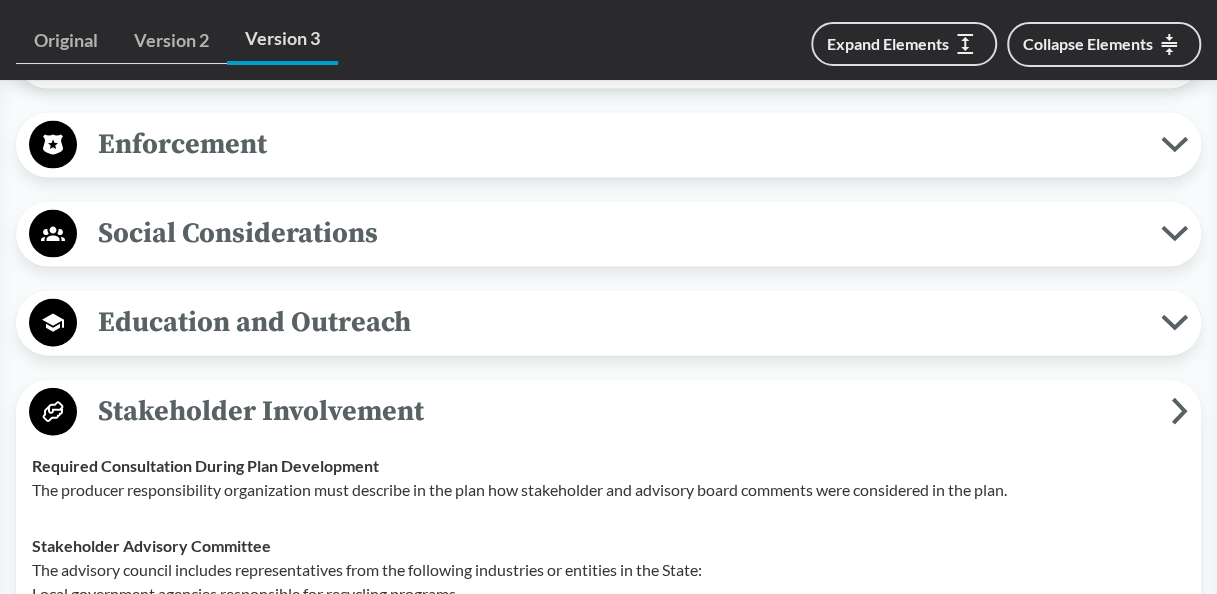 click on "Education and Outreach" at bounding box center [619, 322] 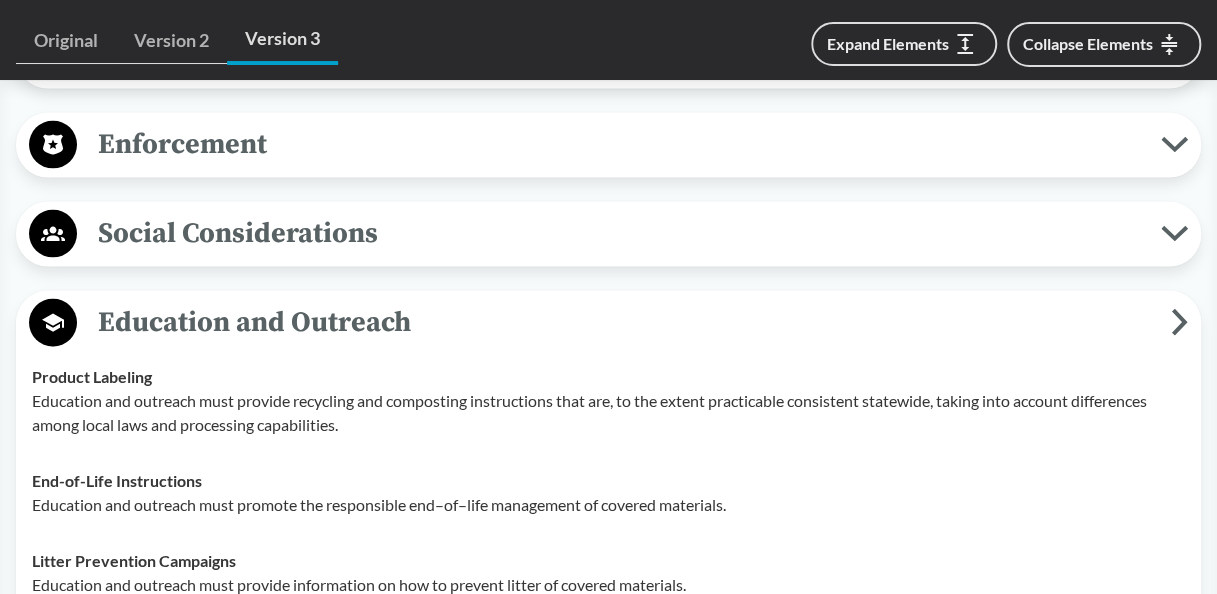 click on "Social Considerations" at bounding box center [619, 233] 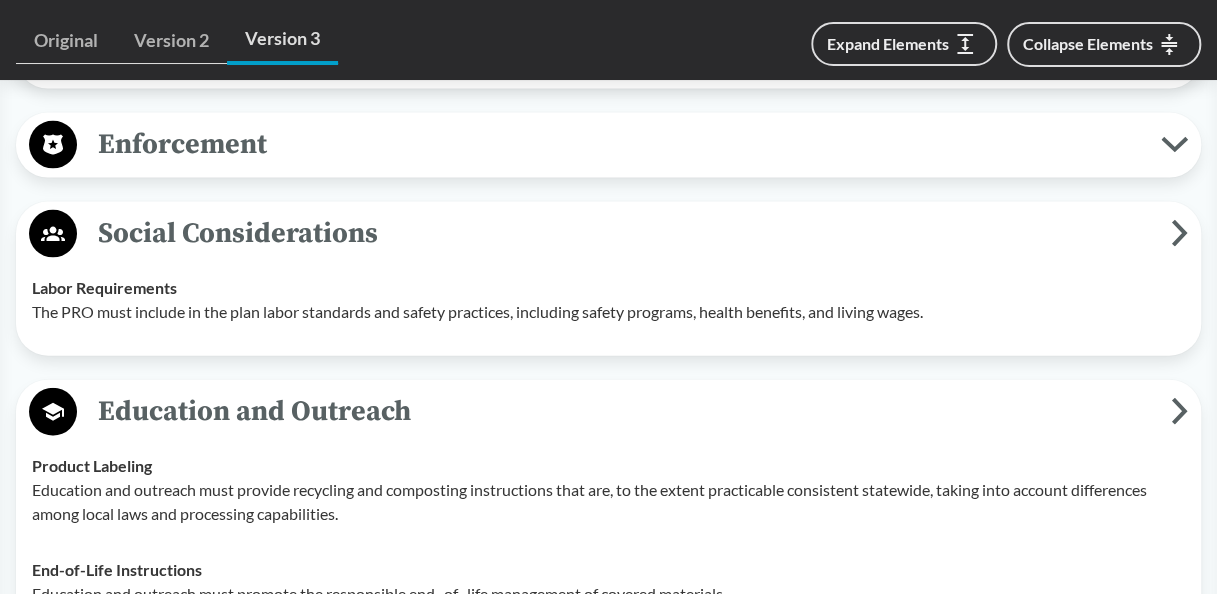 click on "Enforcement" at bounding box center (619, 144) 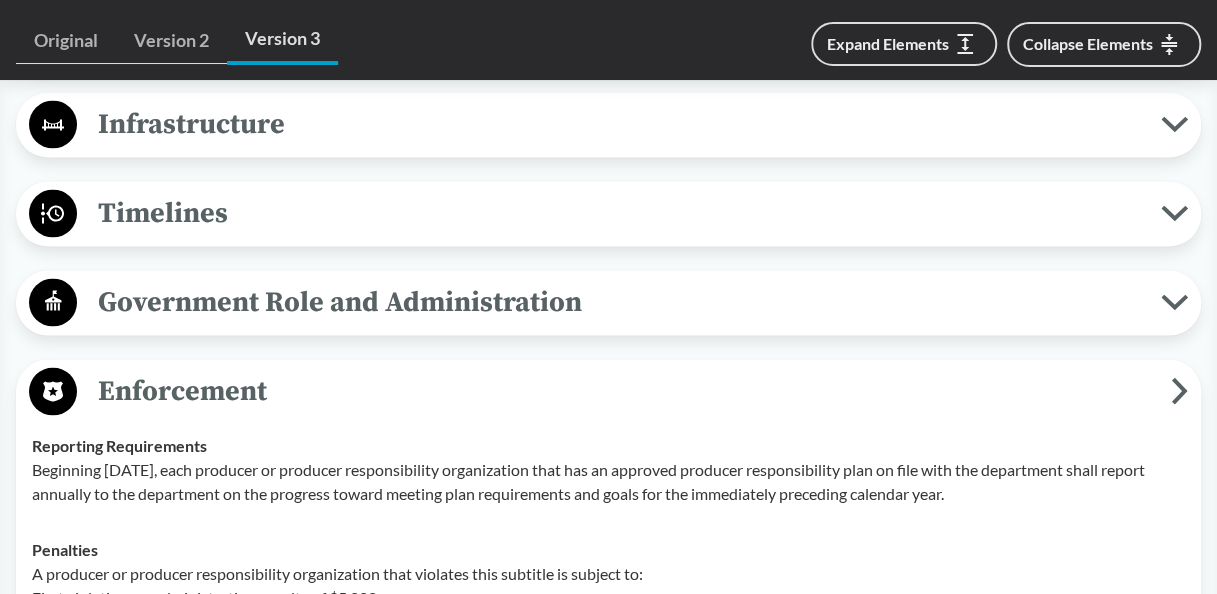 scroll, scrollTop: 1717, scrollLeft: 0, axis: vertical 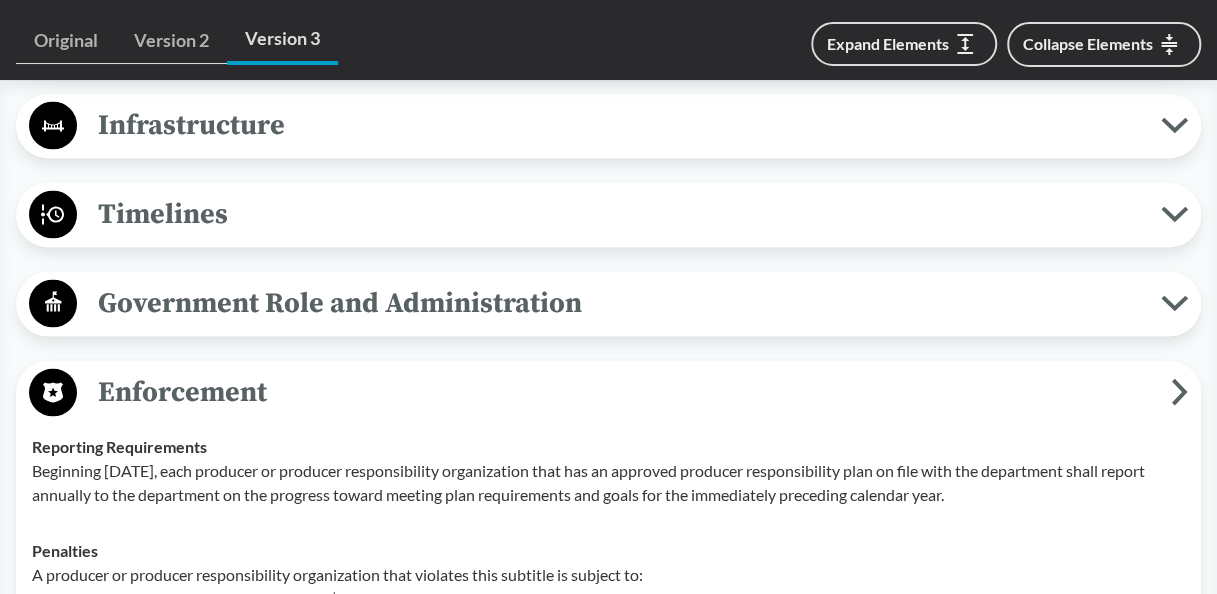 click on "Timelines" at bounding box center [619, 213] 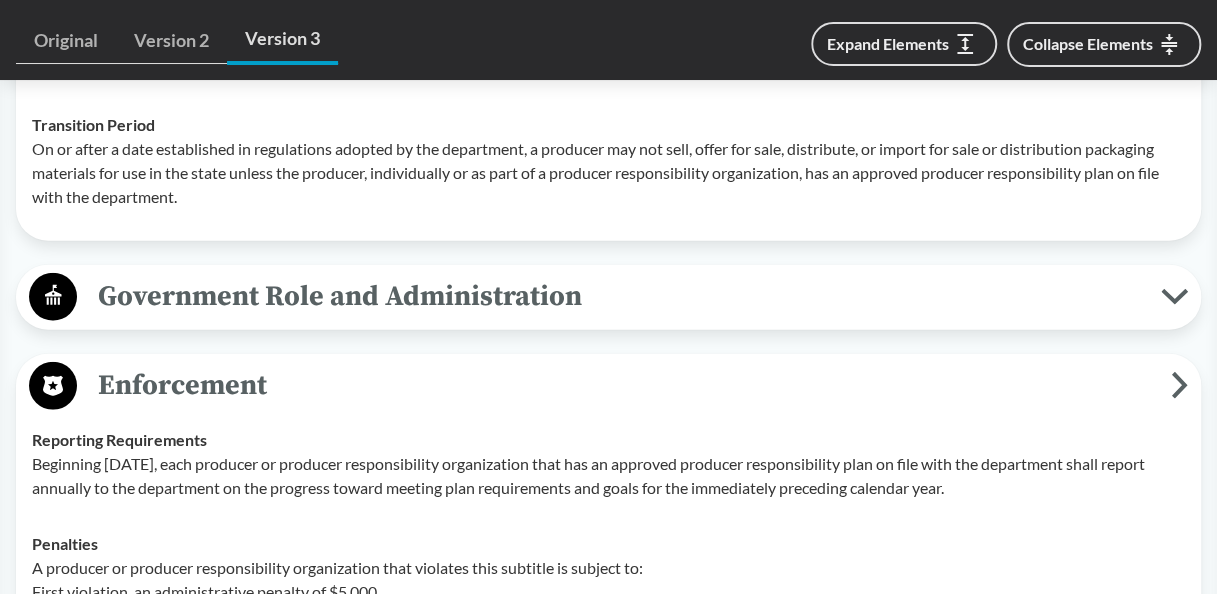 scroll, scrollTop: 2183, scrollLeft: 0, axis: vertical 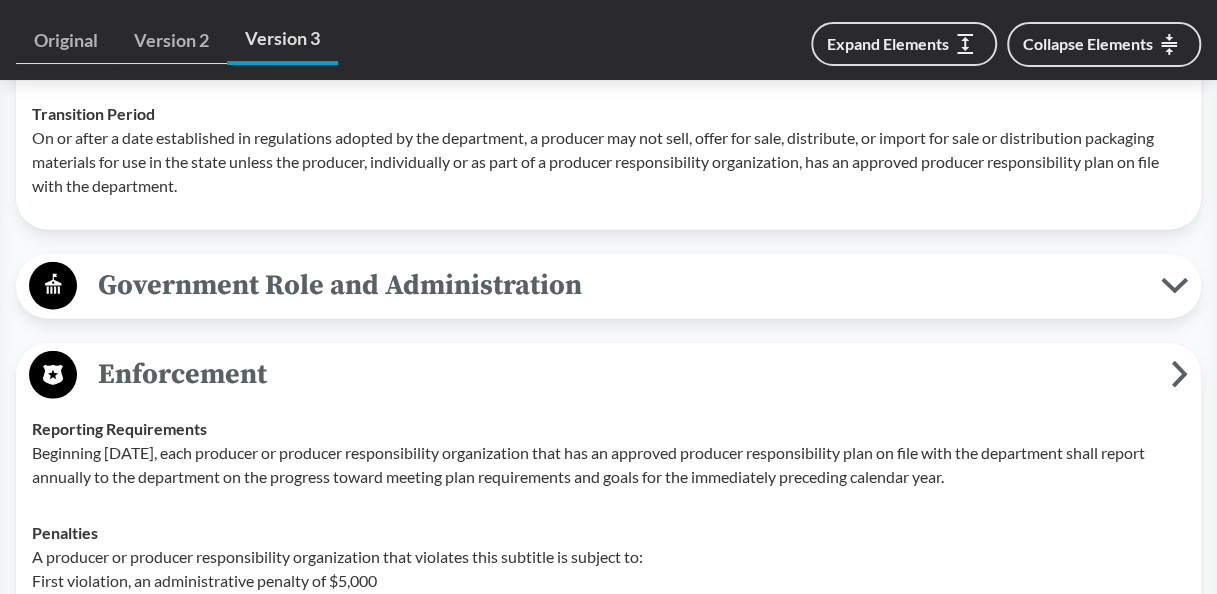 click on "Government Role and Administration" at bounding box center [619, 285] 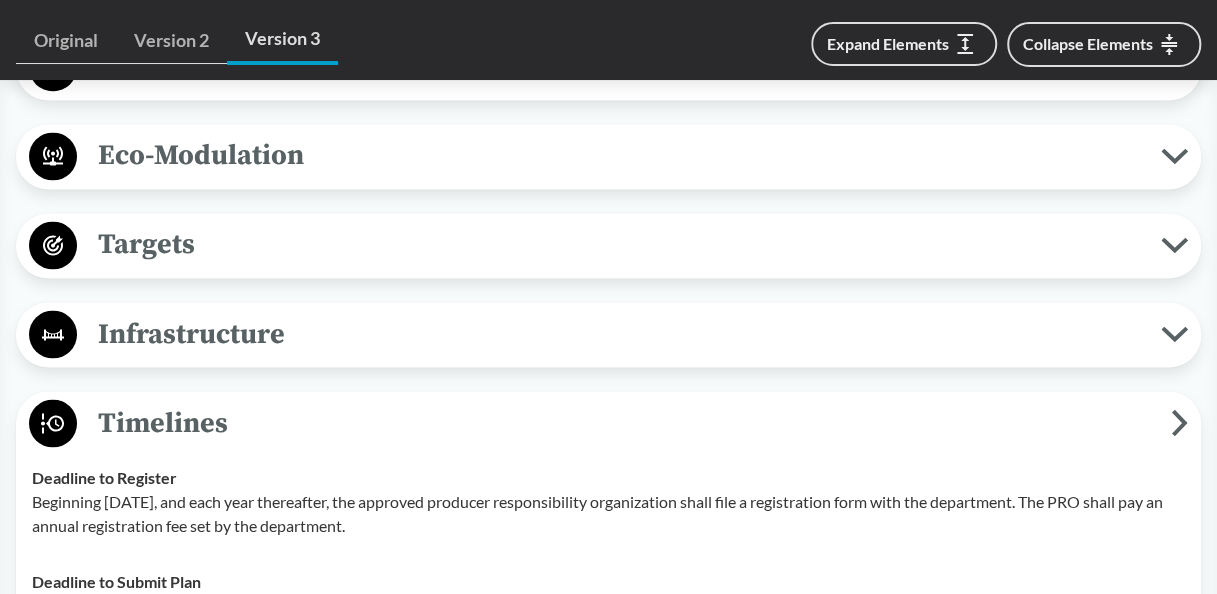 scroll, scrollTop: 1446, scrollLeft: 0, axis: vertical 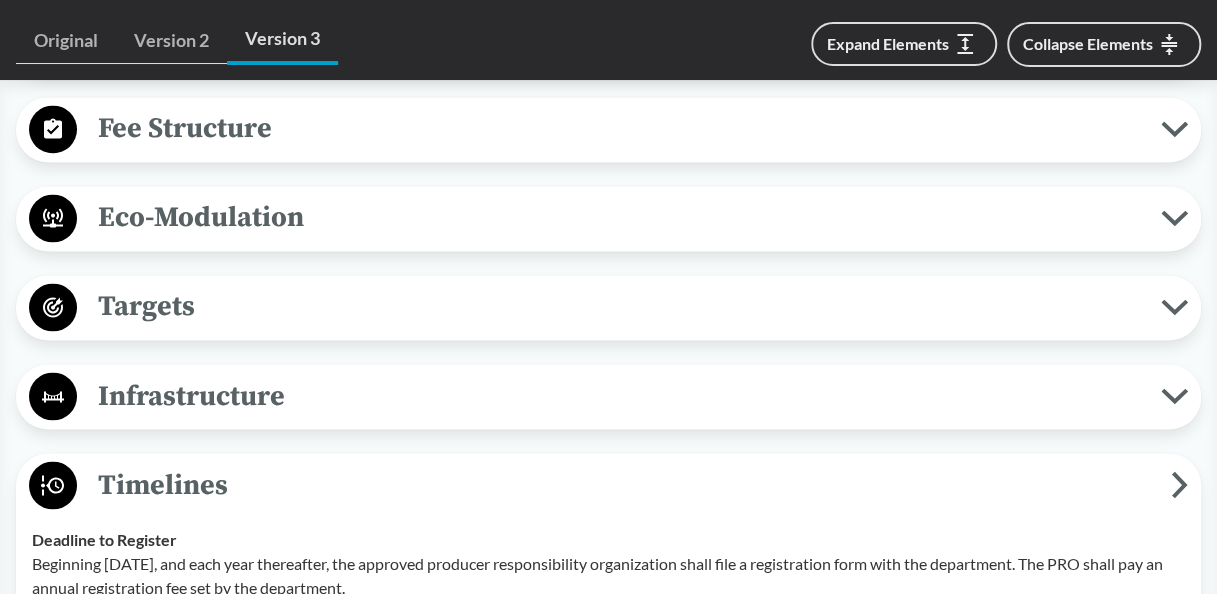 click on "Covered Products All Packaging Types Covered material type means a singular and specific type of  covered material, such as paper, plastic, metal, or glass, that:
(1) can be categorized based on distinguishing chemical or  physical properties, including properties that allow the material type to be aggregated into a discrete commodity category for purposes of  reuse, recycling, or composting; and
(2) is based on similar uses in the form of a product or  package.
Packaging materials means a material, a substance, or an object that is used to protect, contain, transport,  serve, or facilitate the delivery of a product that is sold or supplied  with the product to the consumer for personal, noncommercial use and that is sold, offered for sale, imported, or distributed in the state.
Packaging includes:
Primary, secondary, and tertiary packaging intended for the consumer market; Service packaging designed and intended to be filled at the point of sale, including:
Carry–out bags
Bulk goods bags" at bounding box center (608, 2113) 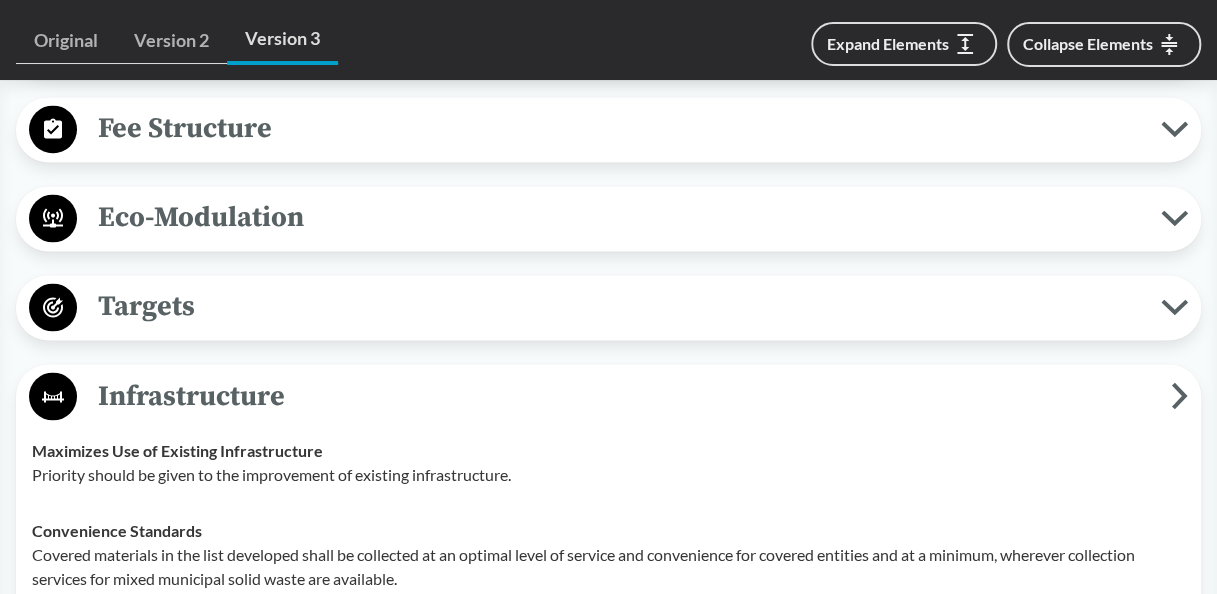 click on "Targets" at bounding box center [619, 306] 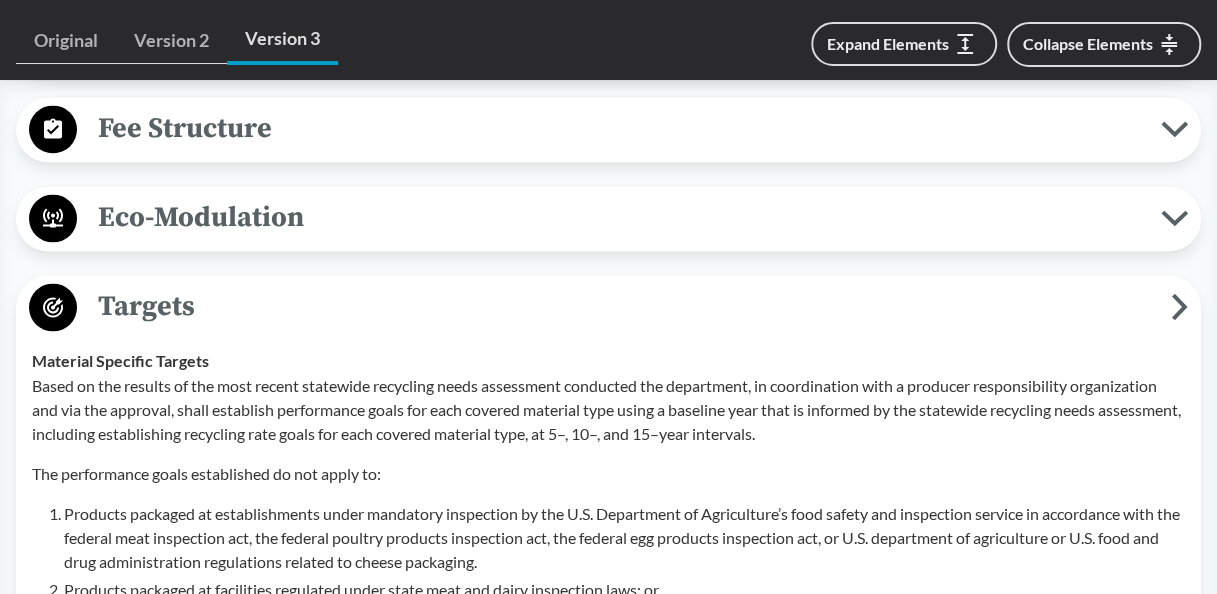 click on "Covered Products All Packaging Types Covered material type means a singular and specific type of  covered material, such as paper, plastic, metal, or glass, that:
(1) can be categorized based on distinguishing chemical or  physical properties, including properties that allow the material type to be aggregated into a discrete commodity category for purposes of  reuse, recycling, or composting; and
(2) is based on similar uses in the form of a product or  package.
Packaging materials means a material, a substance, or an object that is used to protect, contain, transport,  serve, or facilitate the delivery of a product that is sold or supplied  with the product to the consumer for personal, noncommercial use and that is sold, offered for sale, imported, or distributed in the state.
Packaging includes:
Primary, secondary, and tertiary packaging intended for the consumer market; Service packaging designed and intended to be filled at the point of sale, including:
Carry–out bags
Bulk goods bags" at bounding box center (608, 2646) 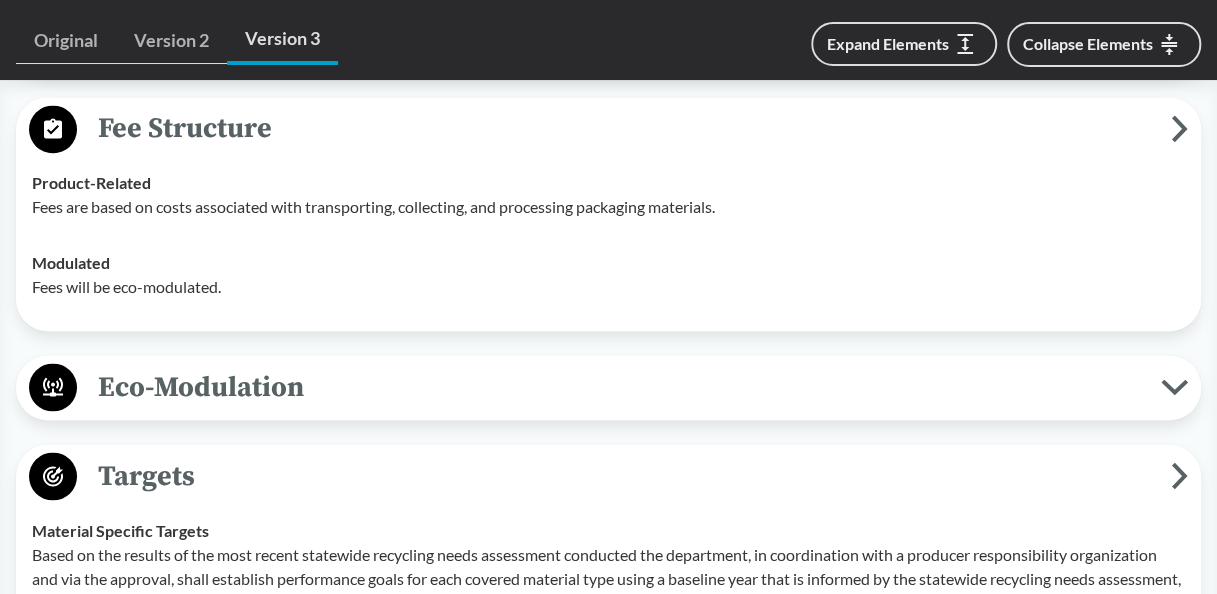 click on "Eco-Modulation" at bounding box center (608, 387) 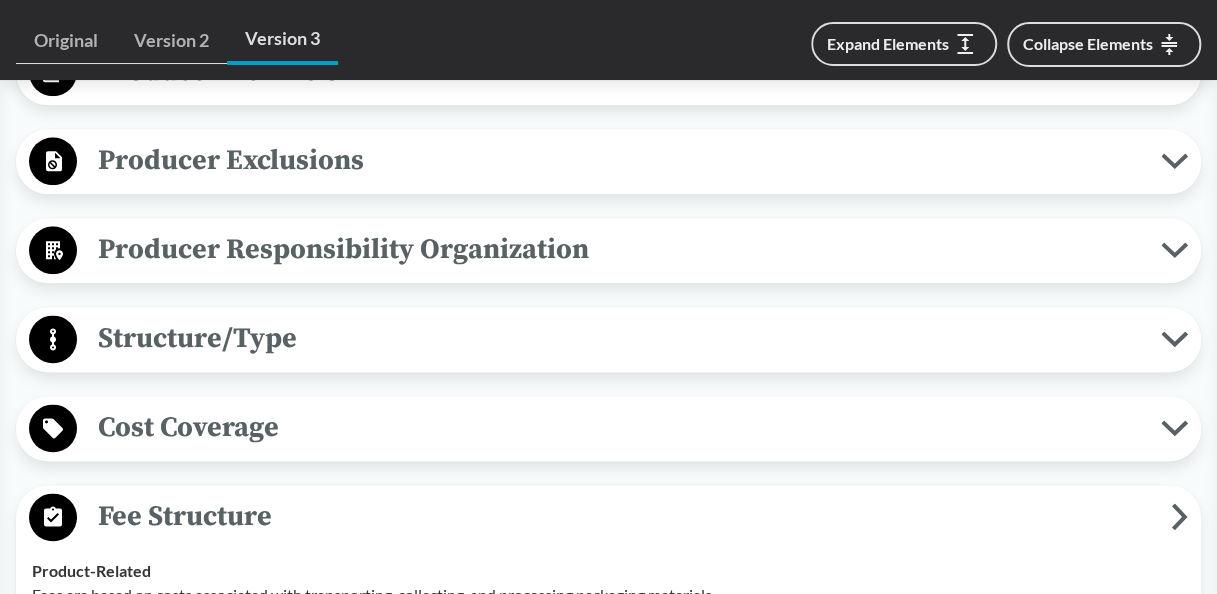 scroll, scrollTop: 1053, scrollLeft: 0, axis: vertical 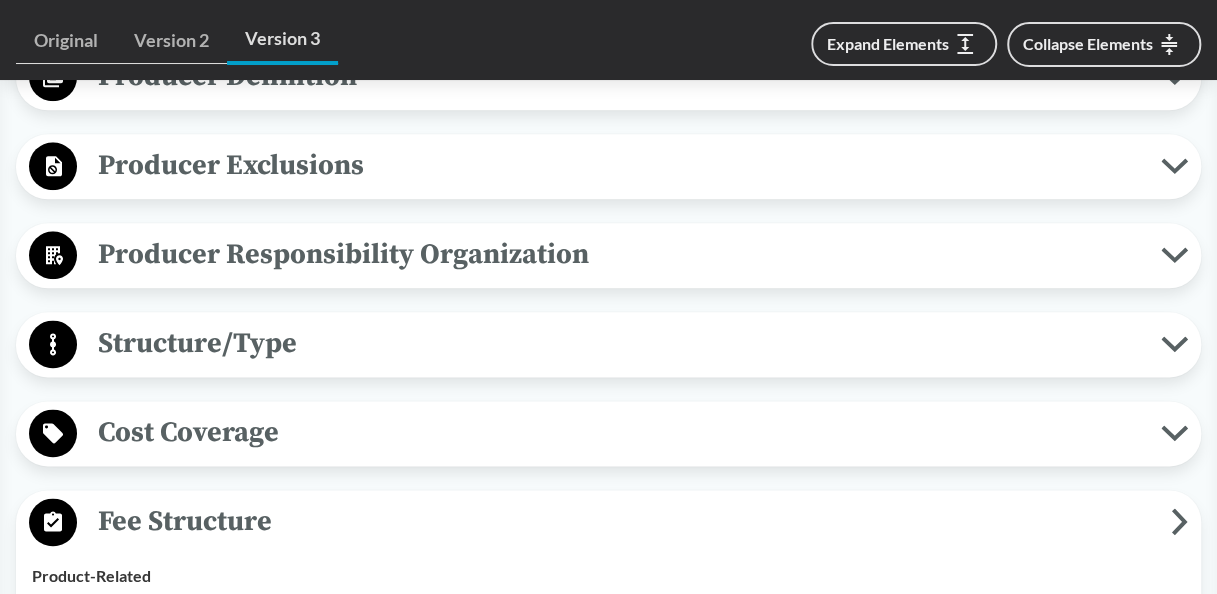click on "Cost Coverage" at bounding box center [619, 432] 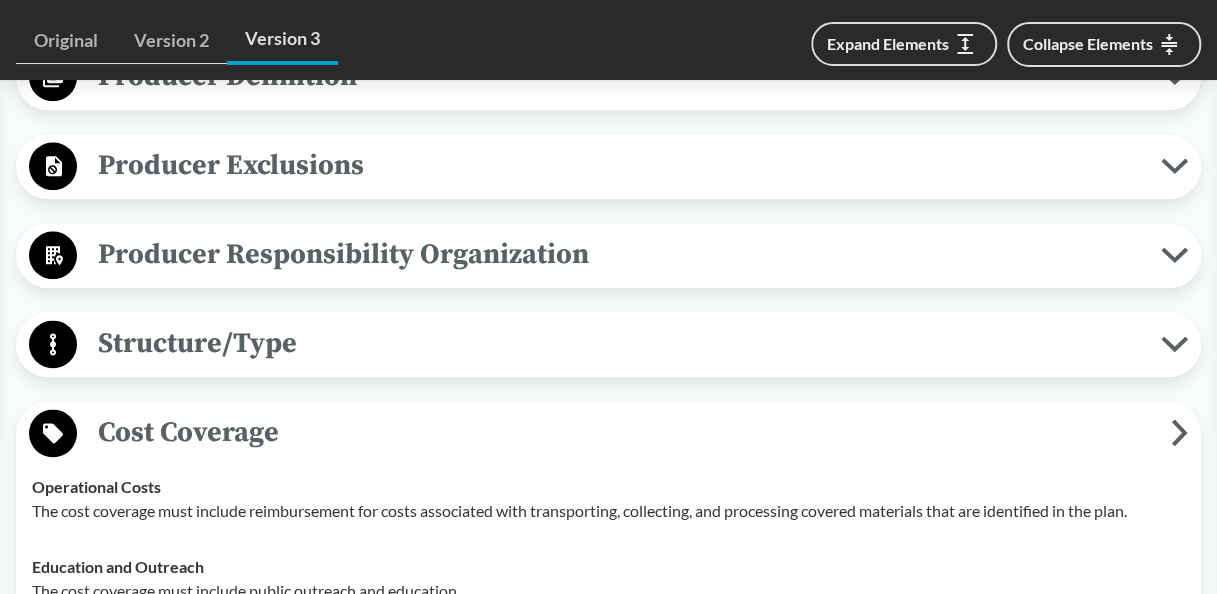 click on "Structure/Type Financial and Partial Operational The PRO is responsible for the costs and operations by providing service or contracting with public and private service providers.
Reimbursement rates must be established equivalent to net costs as established by a methodology in an approved plan as follows:
(1) No less than 50 percent of the net costs by [DATE]
(2) No less than 75 percent of the net costs by [DATE]
(3) No less than 90 percent of the net costs by [DATE] and each year thereafter" at bounding box center [608, 344] 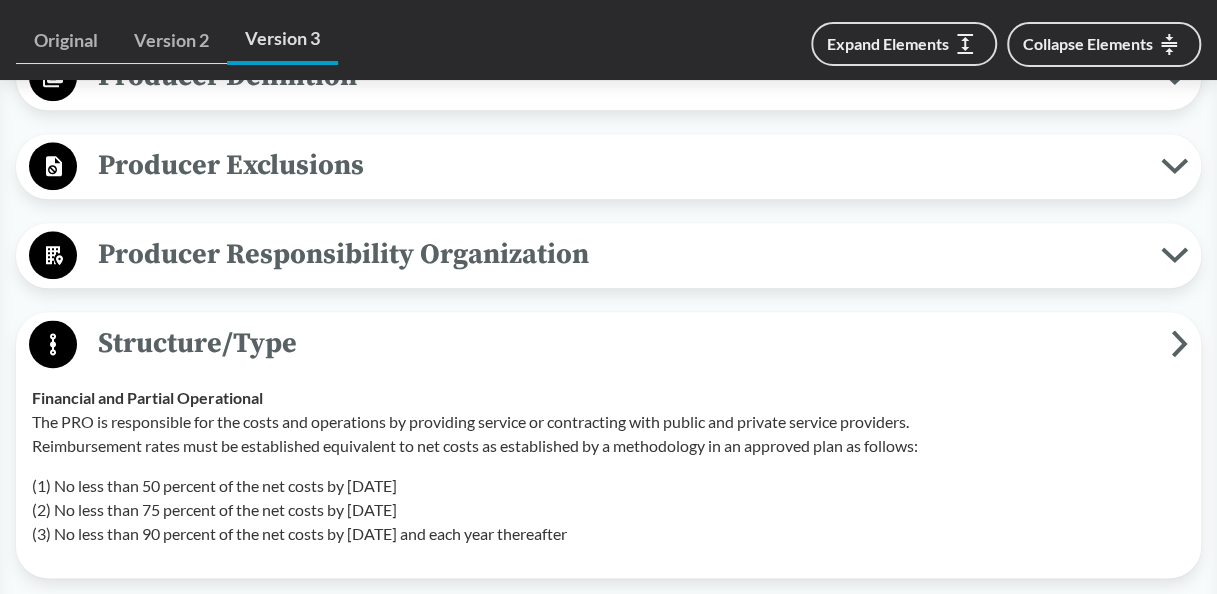 click on "Producer Responsibility Organization" at bounding box center [619, 254] 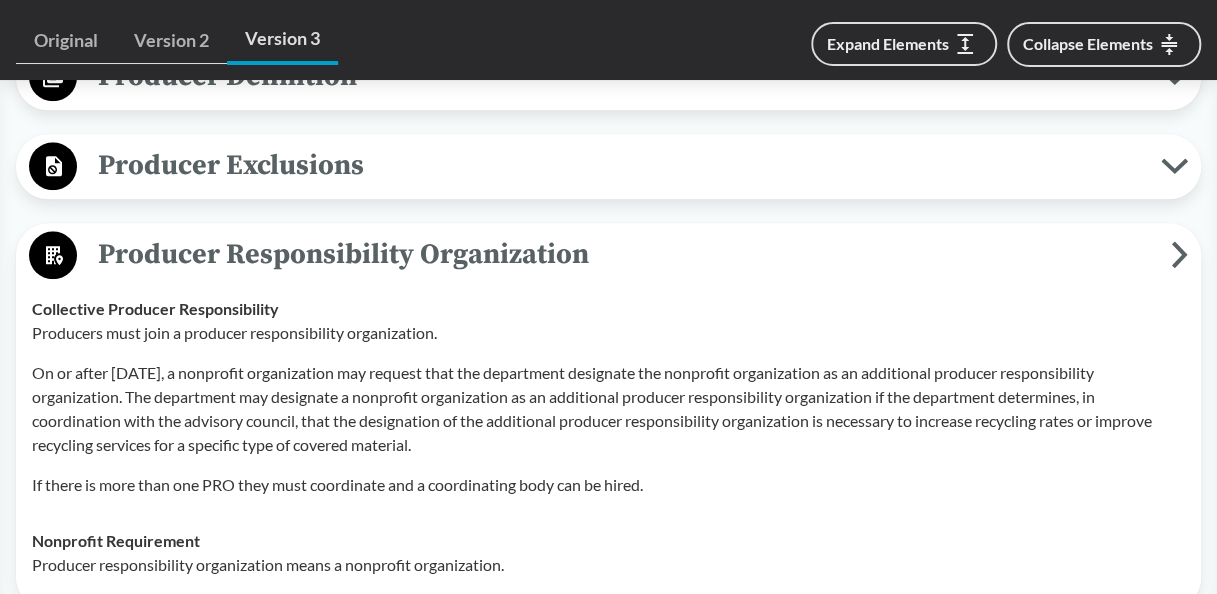 click on "Producer Exclusions" at bounding box center [619, 165] 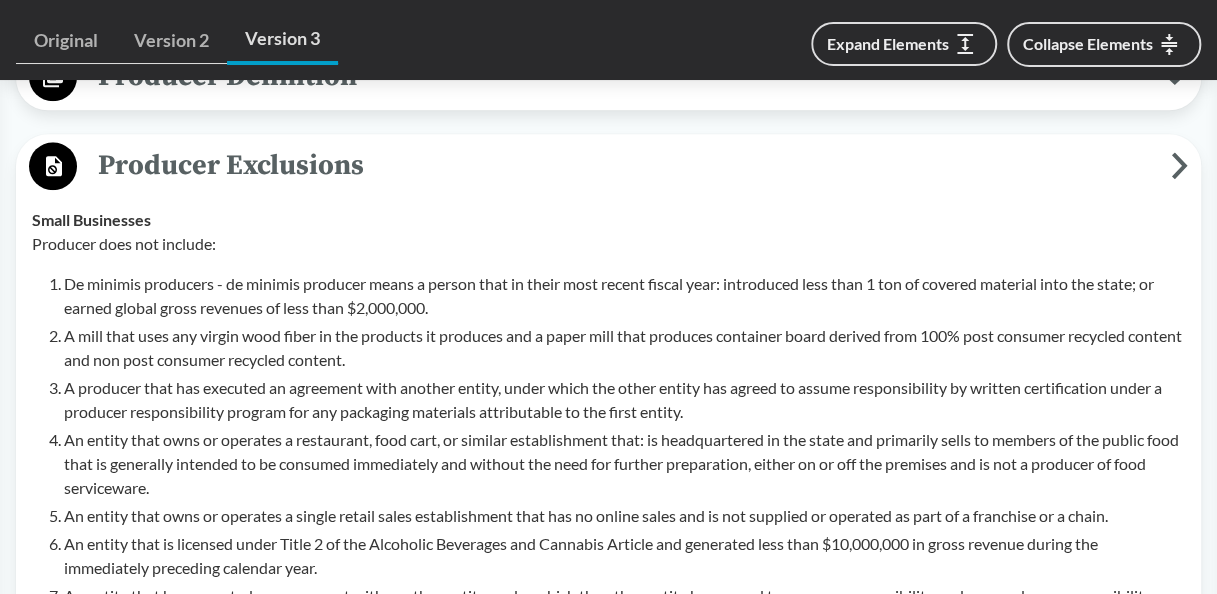 click on "Producer Definition" at bounding box center [619, 76] 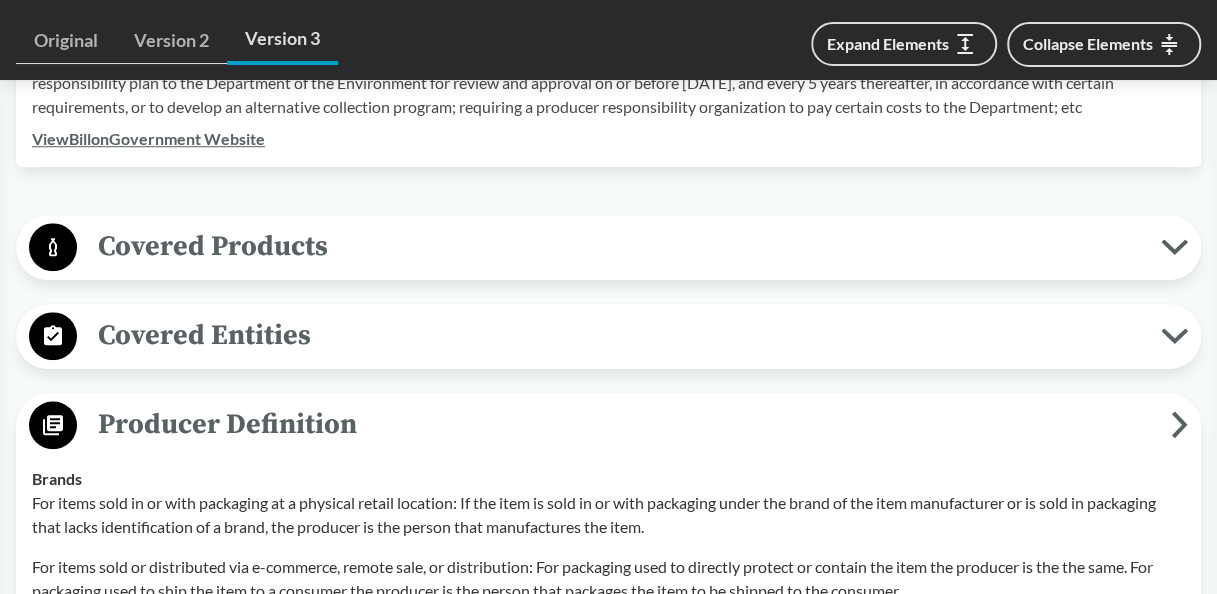 scroll, scrollTop: 694, scrollLeft: 0, axis: vertical 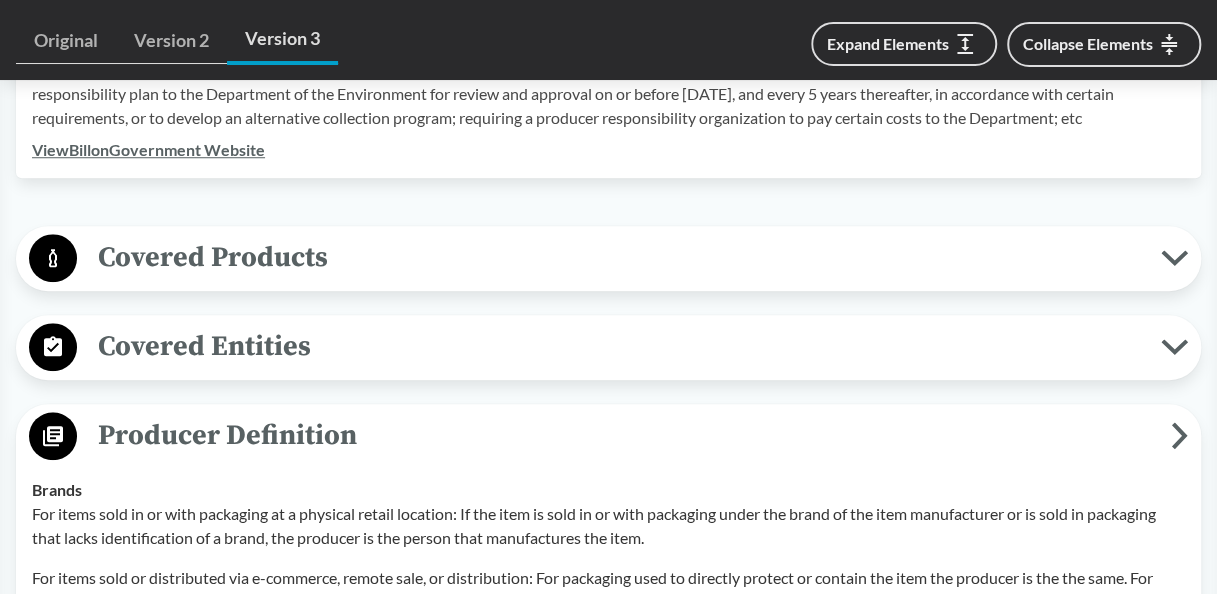 click on "Covered Products All Packaging Types Covered material type means a singular and specific type of  covered material, such as paper, plastic, metal, or glass, that:
(1) can be categorized based on distinguishing chemical or  physical properties, including properties that allow the material type to be aggregated into a discrete commodity category for purposes of  reuse, recycling, or composting; and
(2) is based on similar uses in the form of a product or  package.
Packaging materials means a material, a substance, or an object that is used to protect, contain, transport,  serve, or facilitate the delivery of a product that is sold or supplied  with the product to the consumer for personal, noncommercial use and that is sold, offered for sale, imported, or distributed in the state.
Packaging includes:
Primary, secondary, and tertiary packaging intended for the consumer market; Service packaging designed and intended to be filled at the point of sale, including:
Carry–out bags
Bulk goods bags" at bounding box center [608, 258] 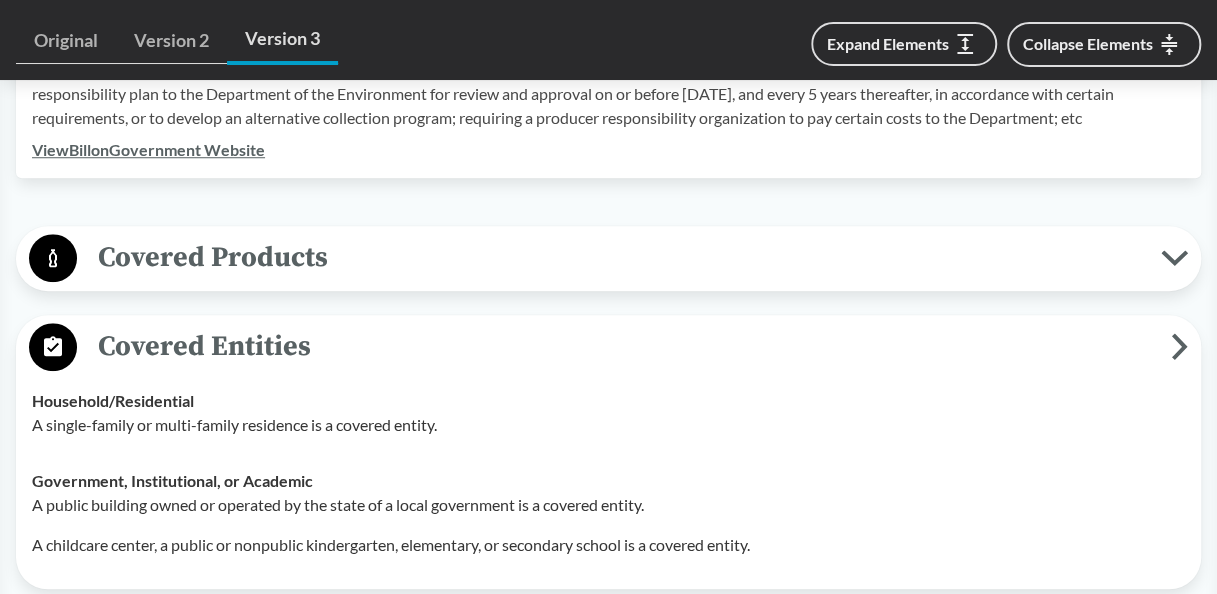 click on "Covered Products" at bounding box center [619, 257] 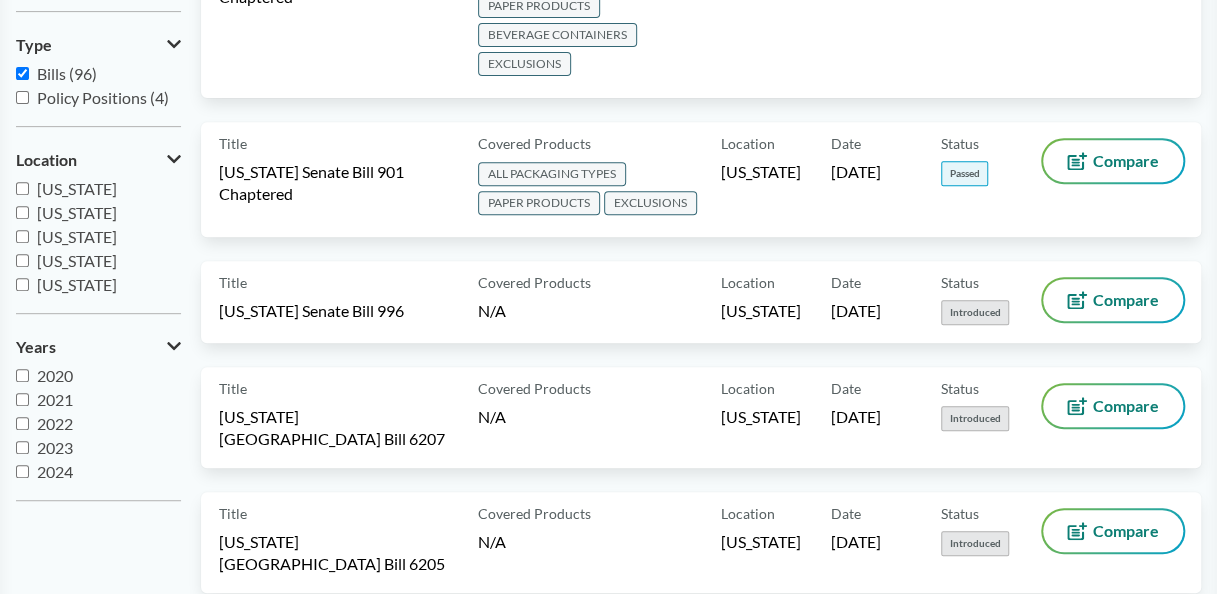 scroll, scrollTop: 354, scrollLeft: 0, axis: vertical 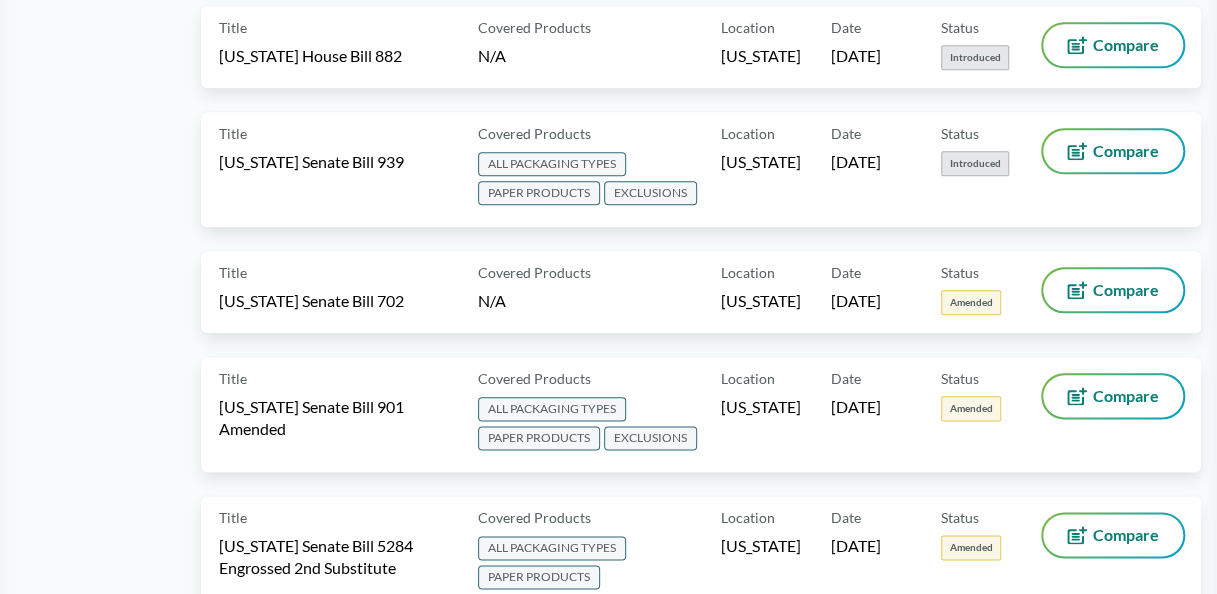 click on "Status Passed Introduced Amended Failed Type Bills (96) Policy Positions (4) Location [US_STATE] [US_STATE] [US_STATE] [US_STATE] [US_STATE] [US_STATE] [US_STATE] [US_STATE] [US_STATE] [US_STATE] [US_STATE] [US_STATE] [US_STATE] [US_STATE] [US_STATE] [US_STATE] [US_STATE] [US_STATE] [US_STATE] [US_STATE] [US_STATE] [US_STATE] [GEOGRAPHIC_DATA] Years 2020 2021 2022 2023 2024 2025" at bounding box center [108, 5940] 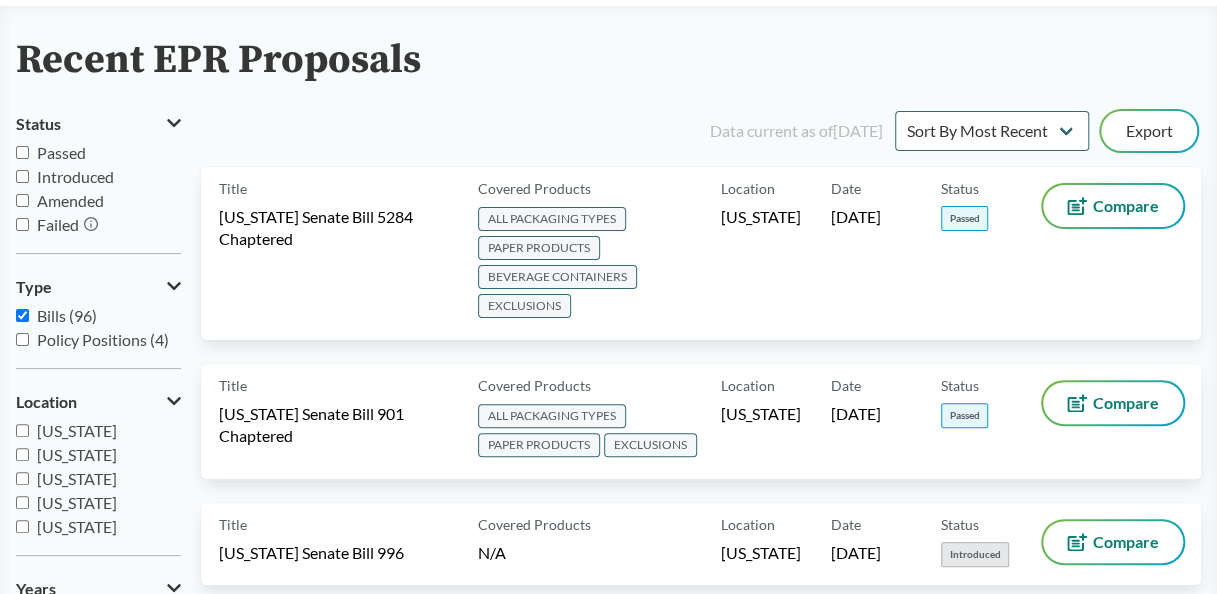 scroll, scrollTop: 52, scrollLeft: 0, axis: vertical 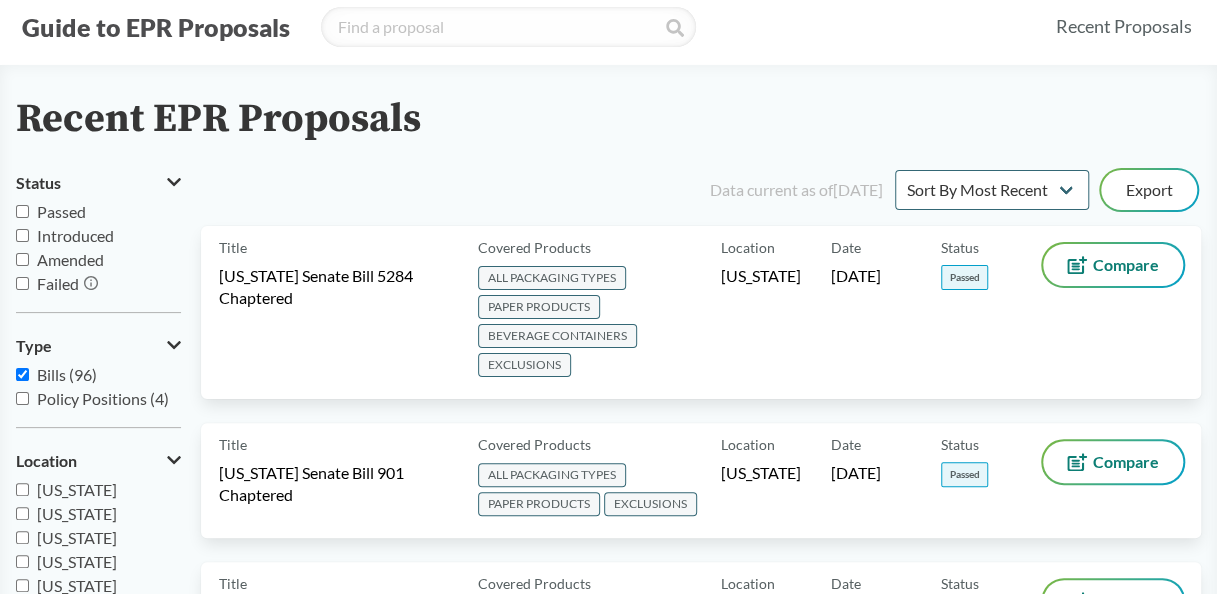 click on "Passed" at bounding box center (61, 211) 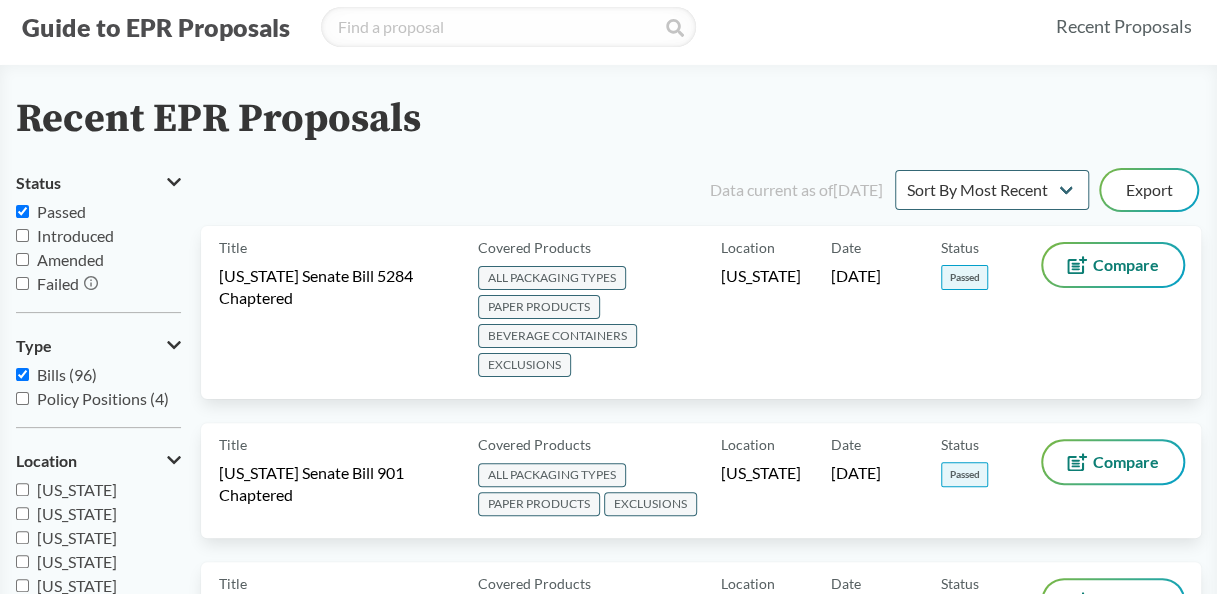 checkbox on "true" 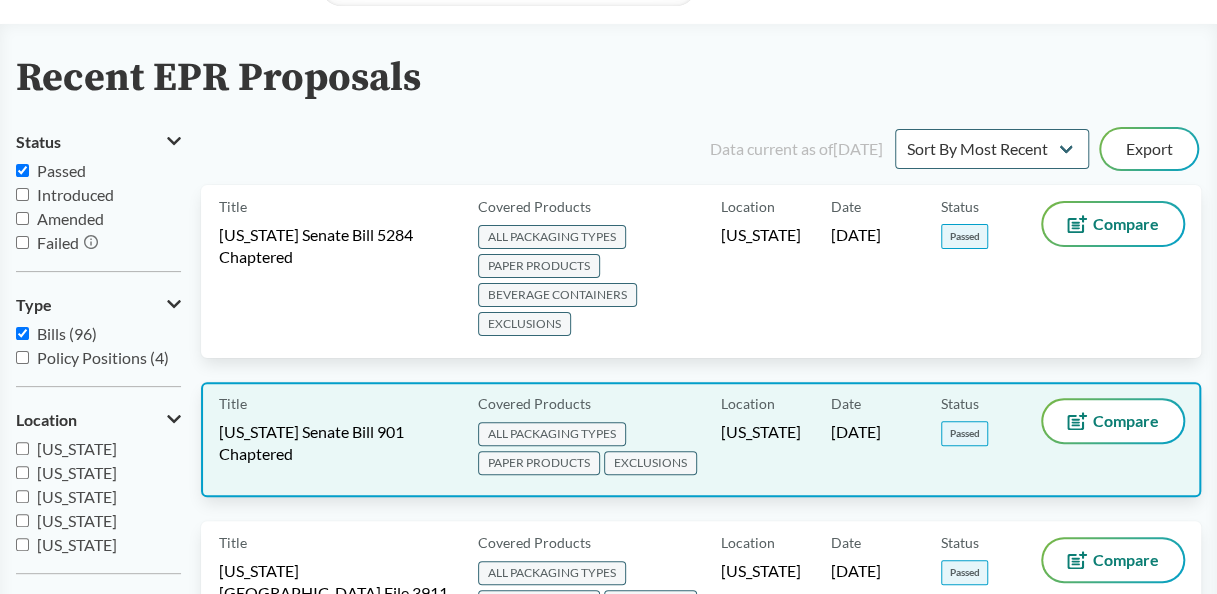 scroll, scrollTop: 94, scrollLeft: 0, axis: vertical 